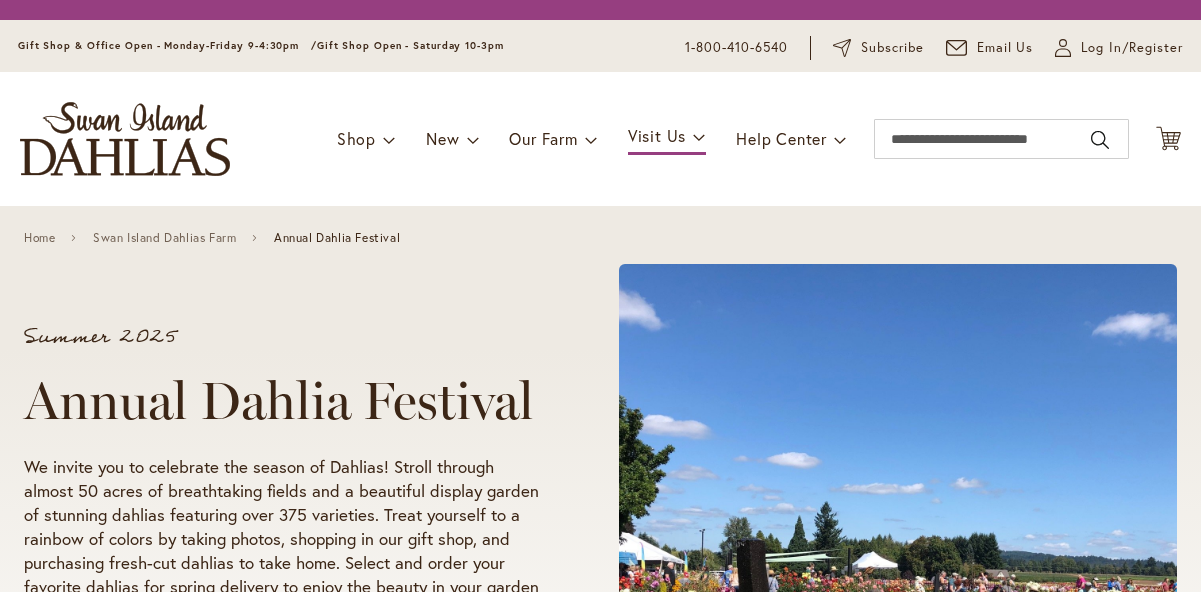 scroll, scrollTop: 0, scrollLeft: 0, axis: both 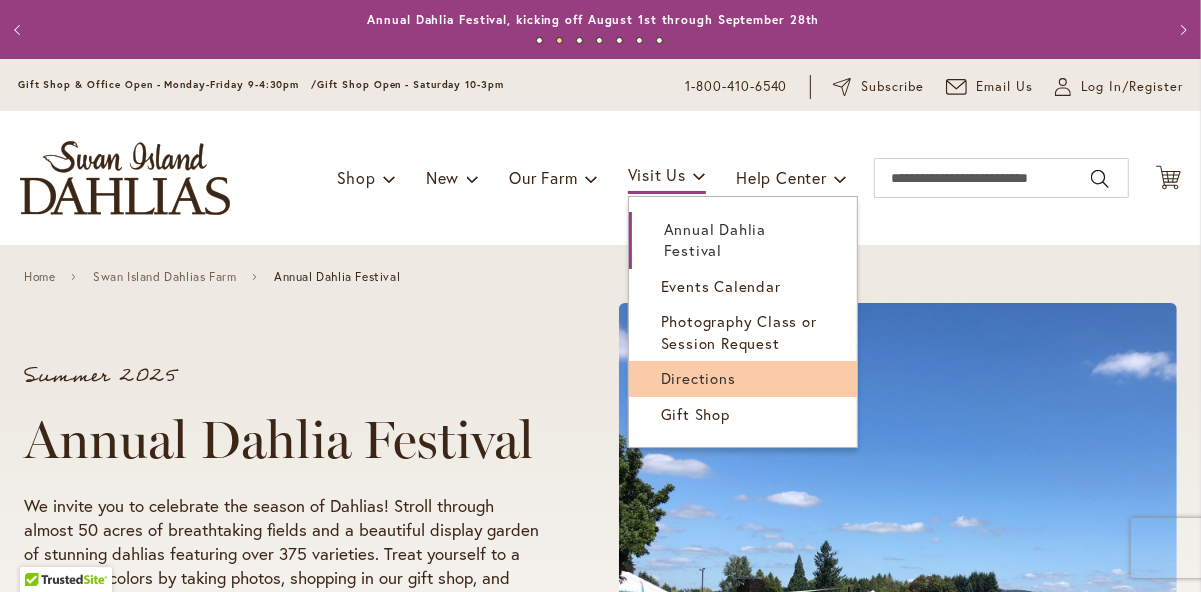 click on "Directions" at bounding box center (698, 378) 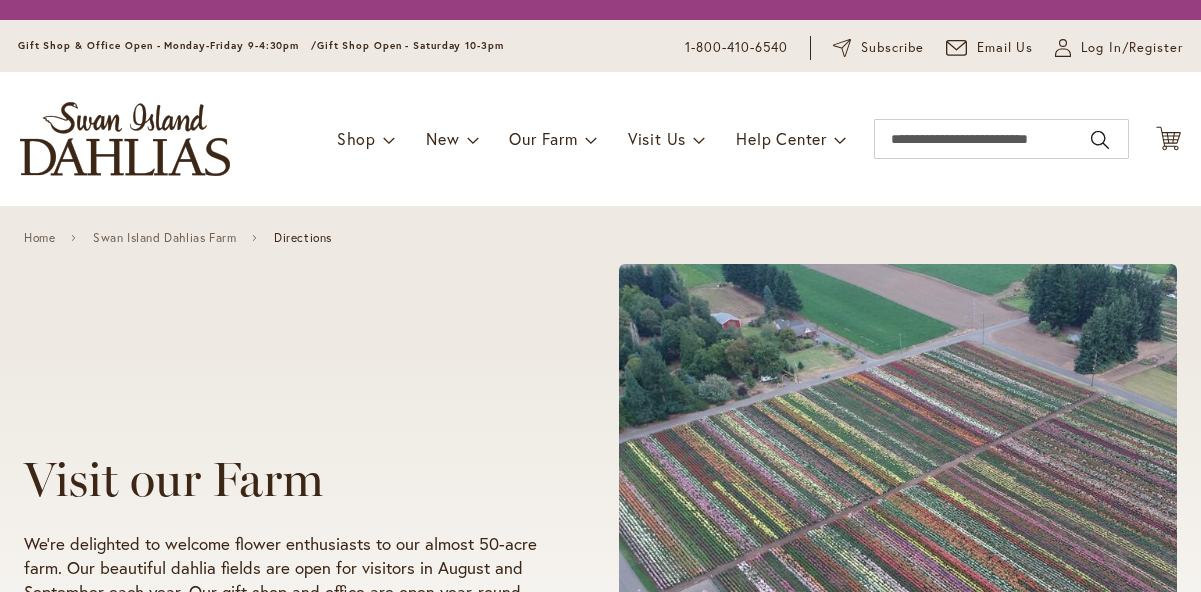 scroll, scrollTop: 0, scrollLeft: 0, axis: both 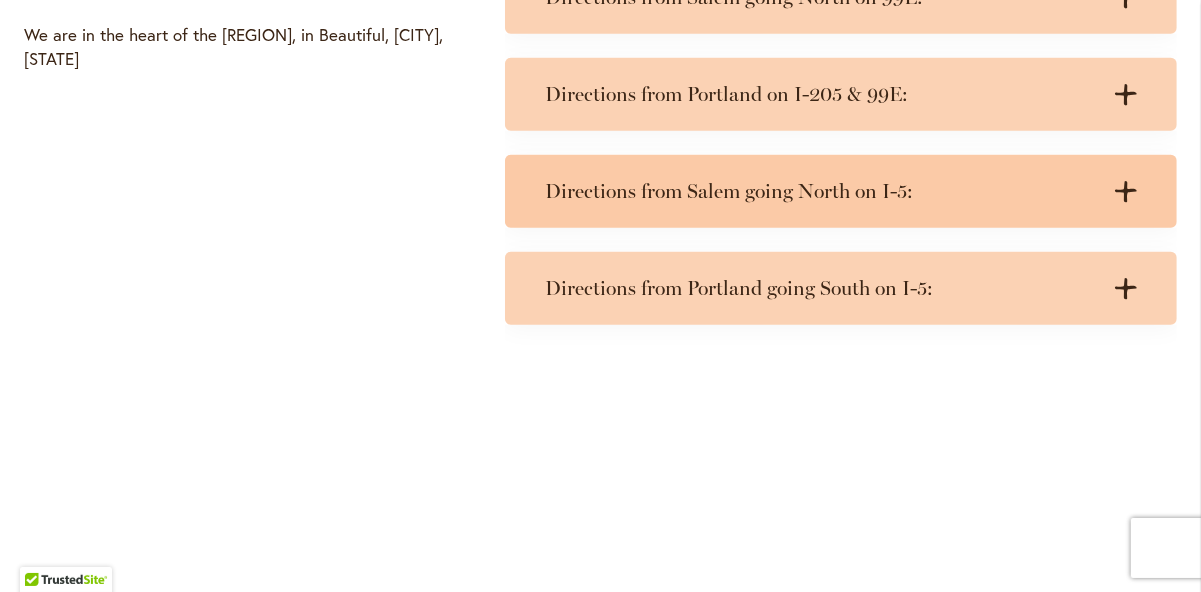 click on "Directions from Salem going North on I-5:" at bounding box center [821, 191] 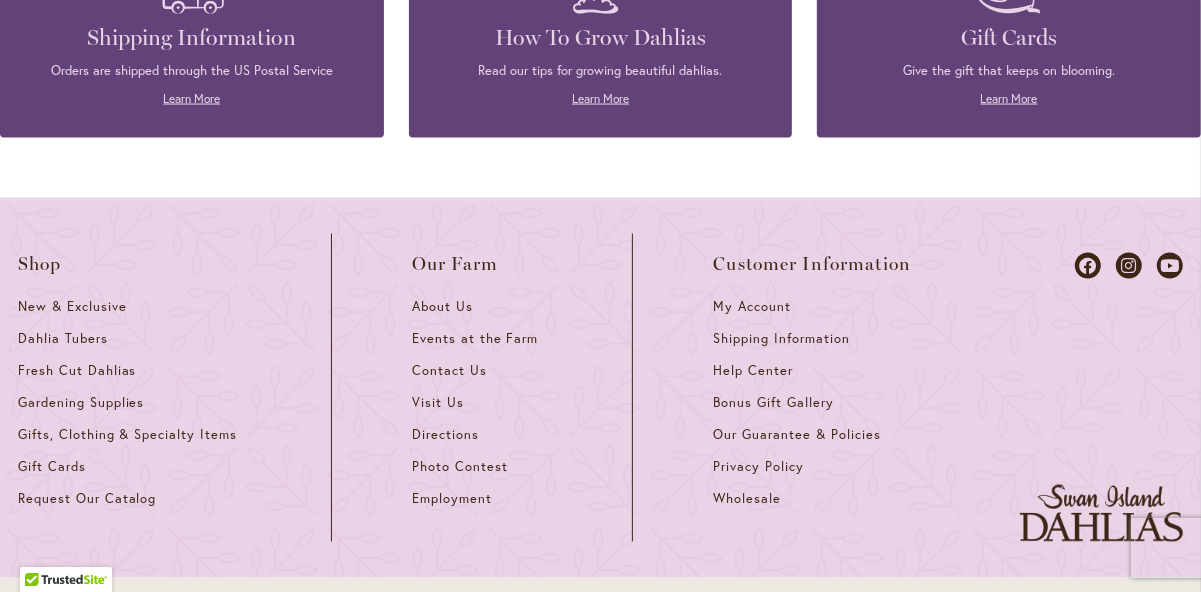 scroll, scrollTop: 2100, scrollLeft: 0, axis: vertical 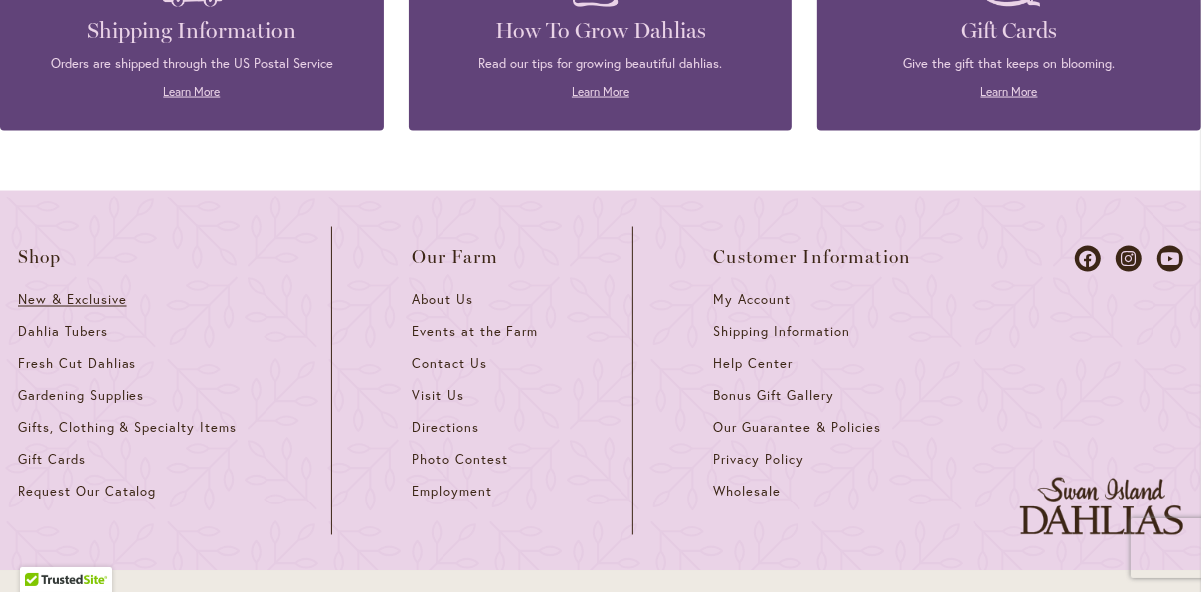 click on "New & Exclusive" at bounding box center (72, 300) 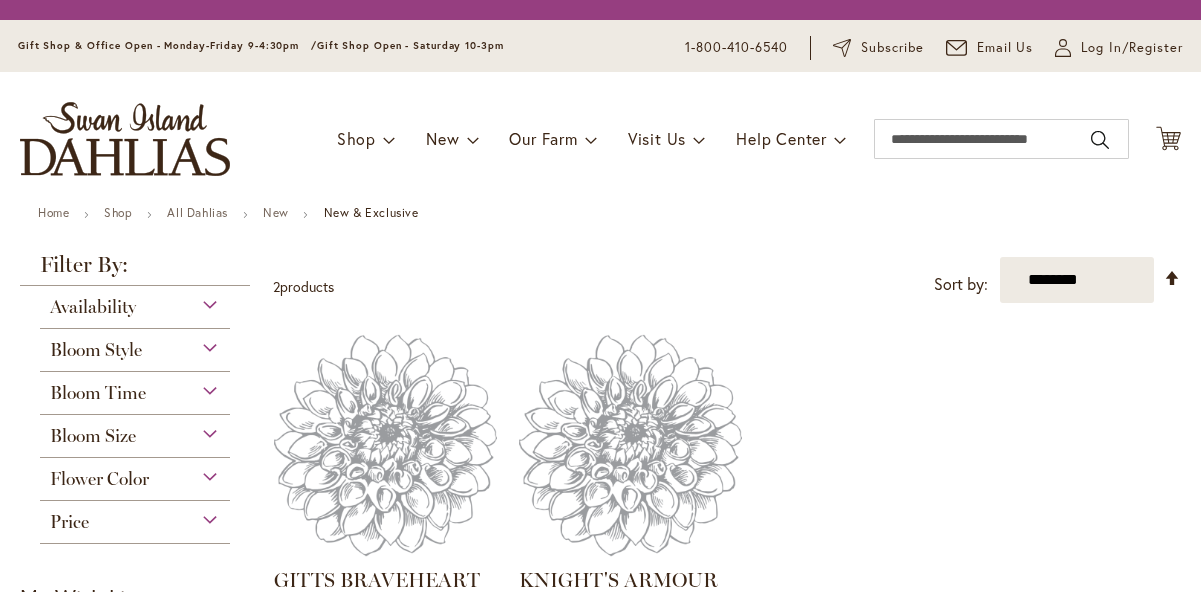 scroll, scrollTop: 0, scrollLeft: 0, axis: both 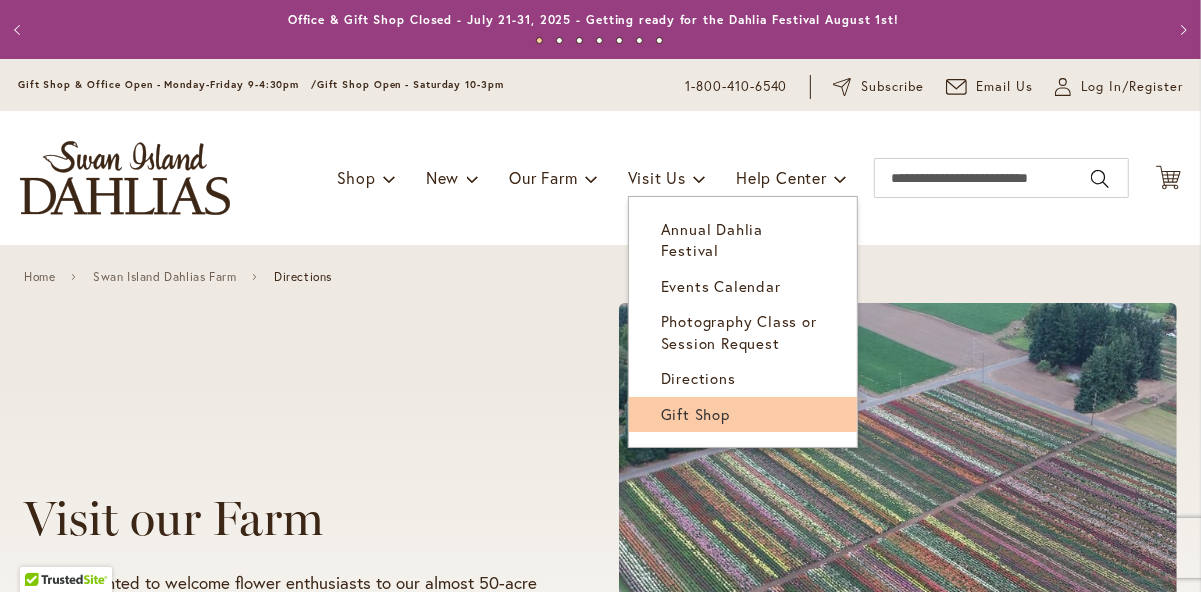click on "Gift Shop" at bounding box center [695, 414] 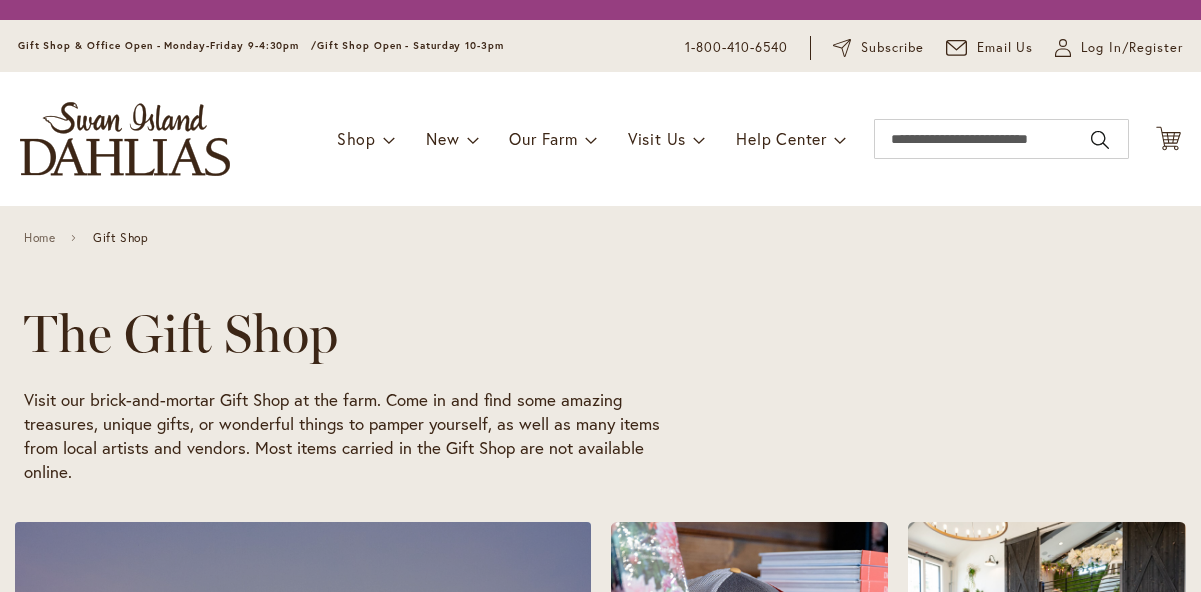 scroll, scrollTop: 0, scrollLeft: 0, axis: both 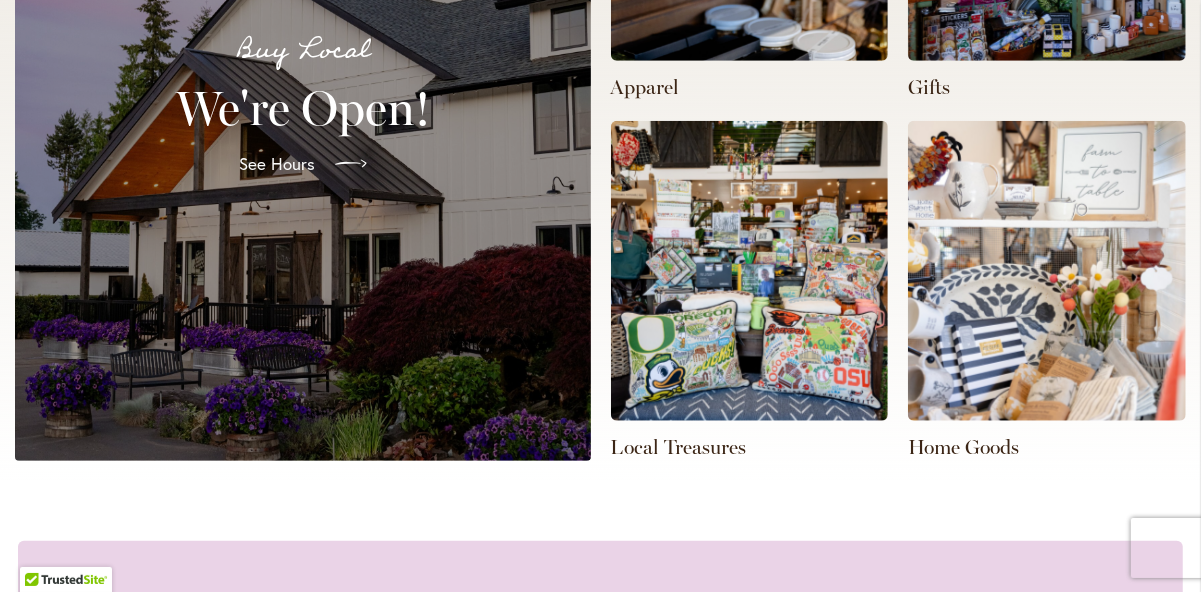 click on "See Hours" at bounding box center (277, 164) 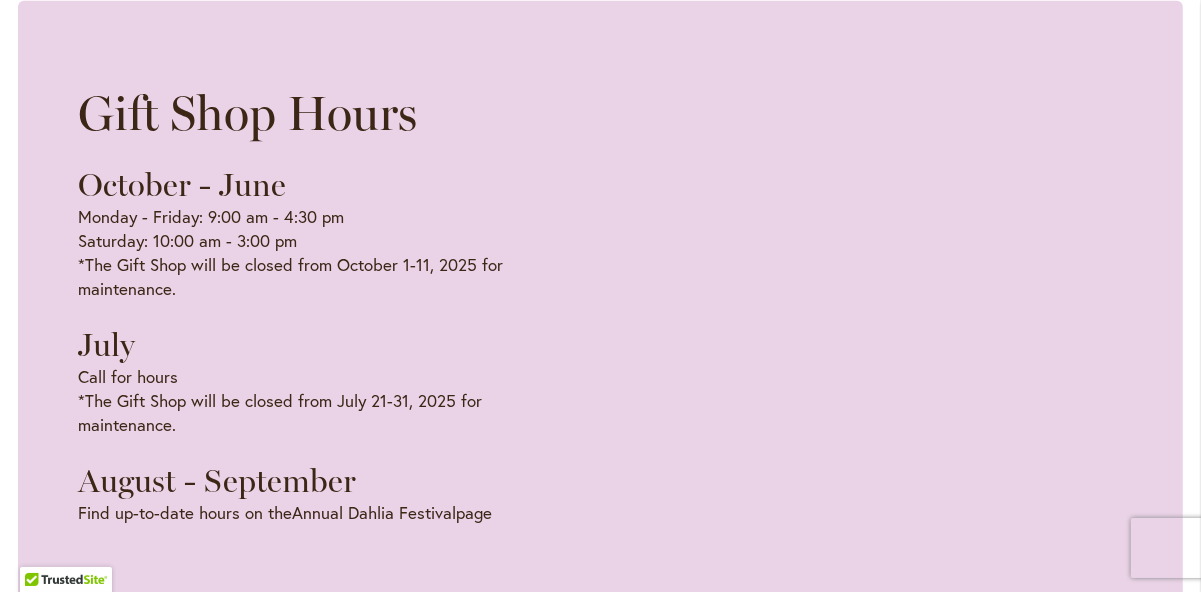 scroll, scrollTop: 0, scrollLeft: 1189, axis: horizontal 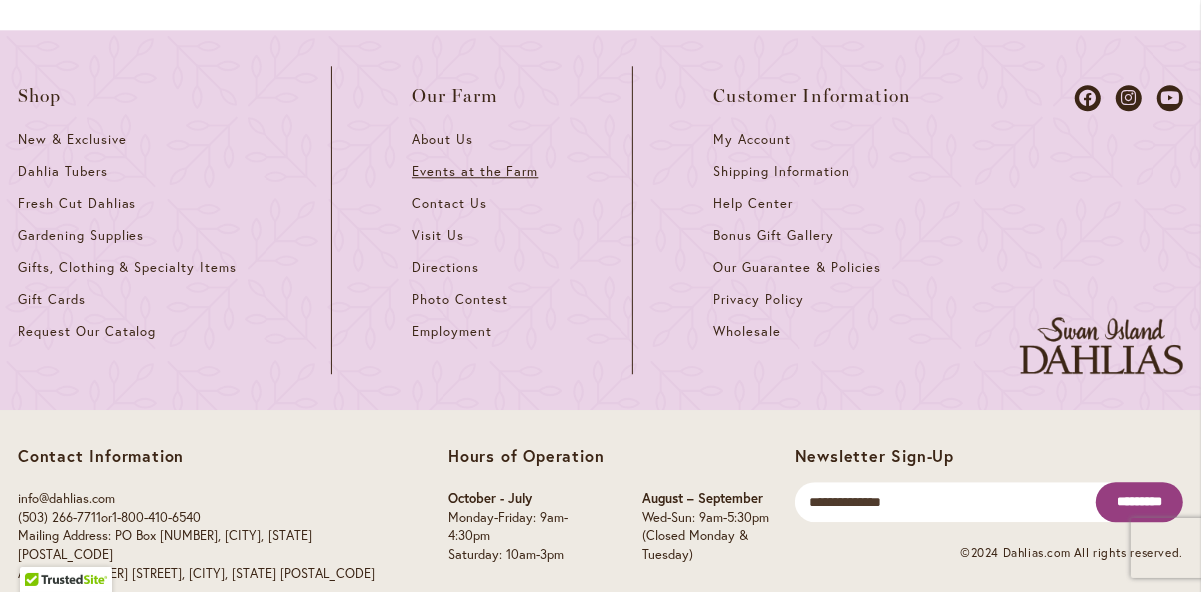 click on "Events at the Farm" at bounding box center [475, 171] 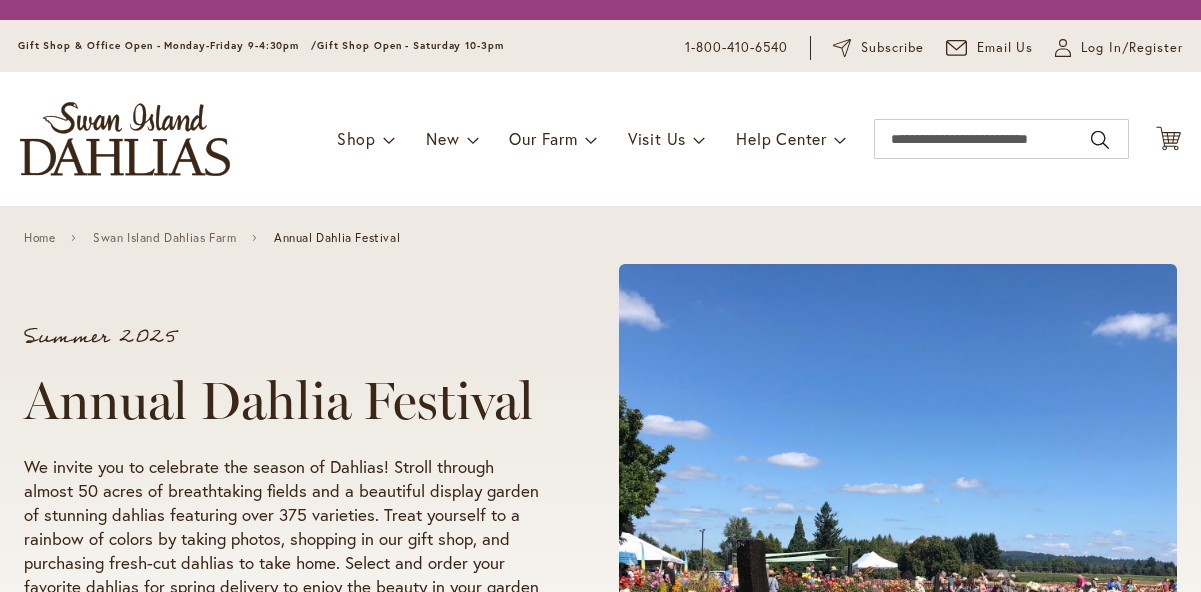 scroll, scrollTop: 0, scrollLeft: 0, axis: both 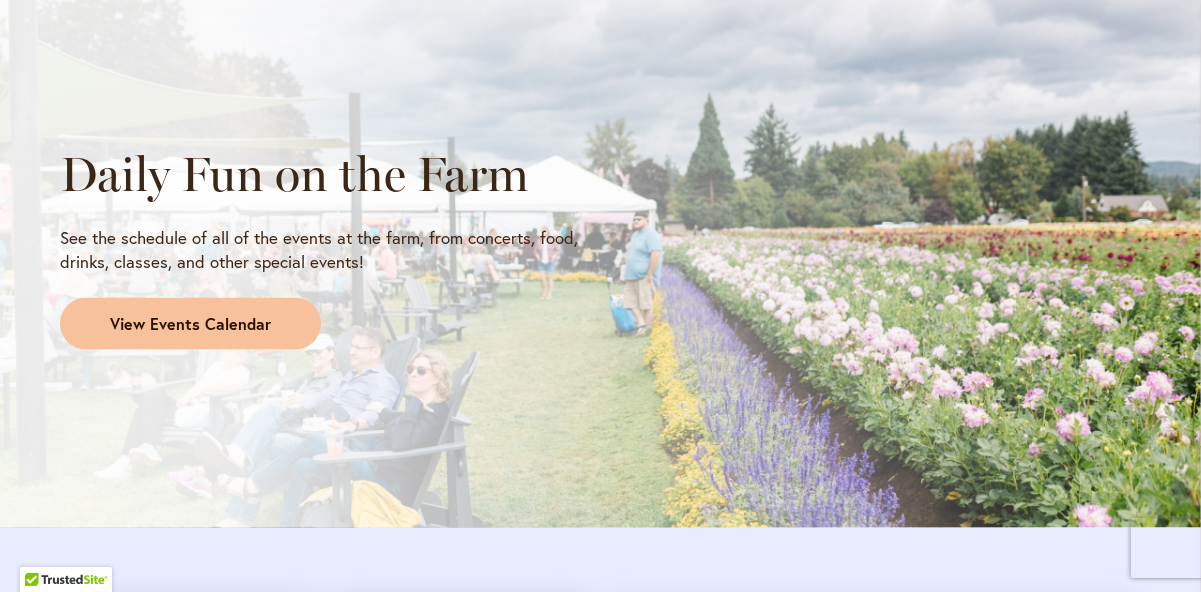click on "View Events Calendar" at bounding box center [190, 324] 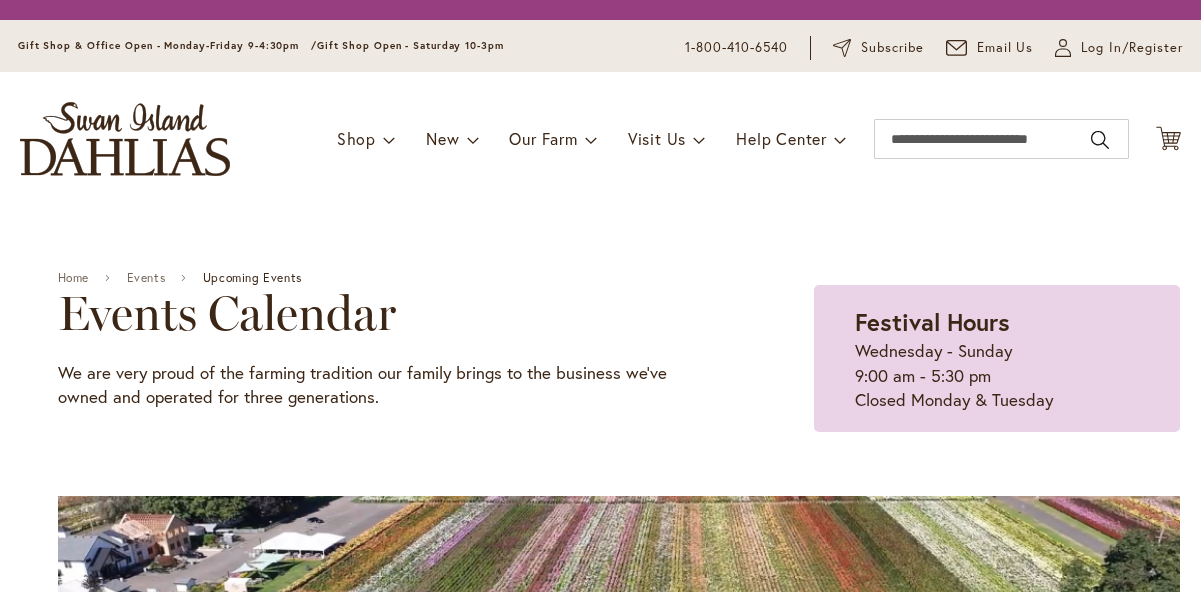 scroll, scrollTop: 0, scrollLeft: 0, axis: both 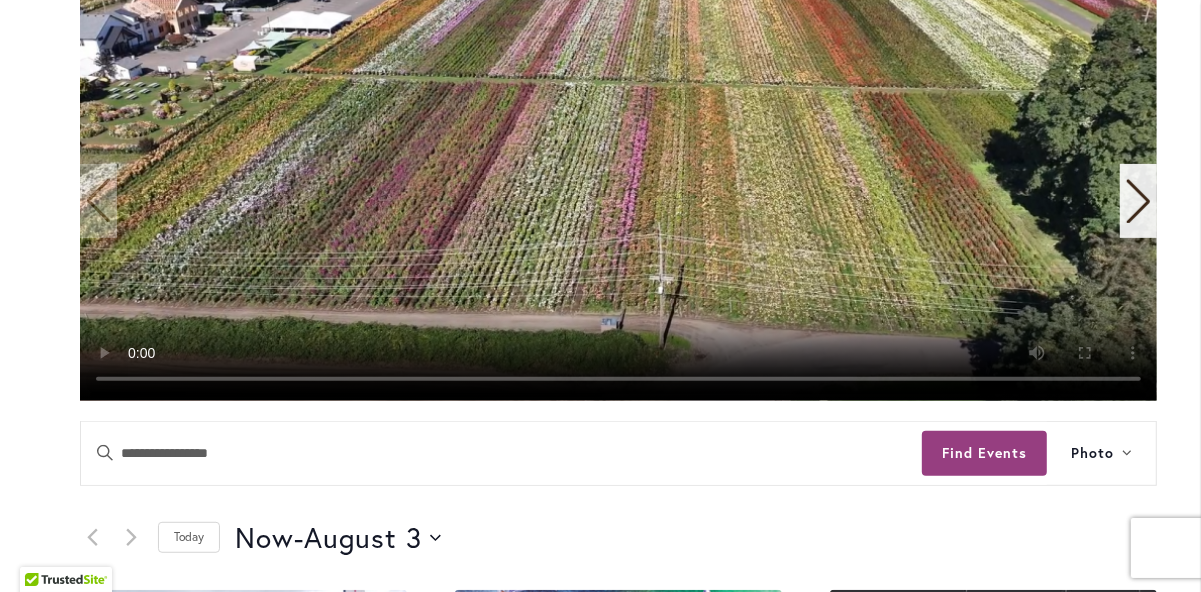 click on "Now
Now
-
[DATE]
[DATE]
Select date.
********" at bounding box center [696, 538] 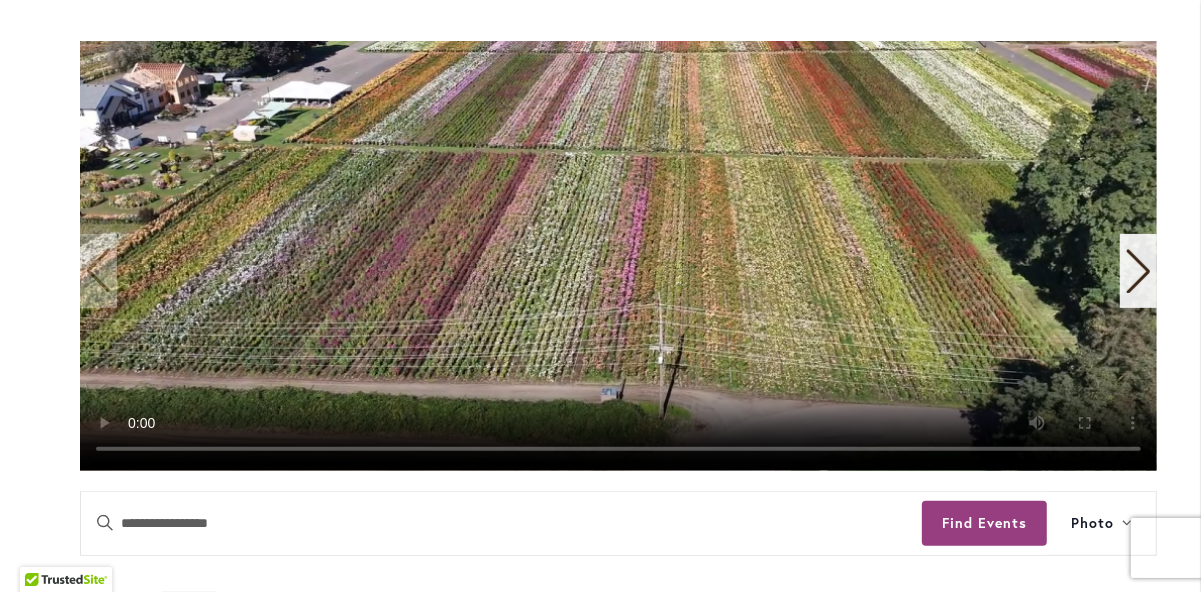 scroll, scrollTop: 300, scrollLeft: 0, axis: vertical 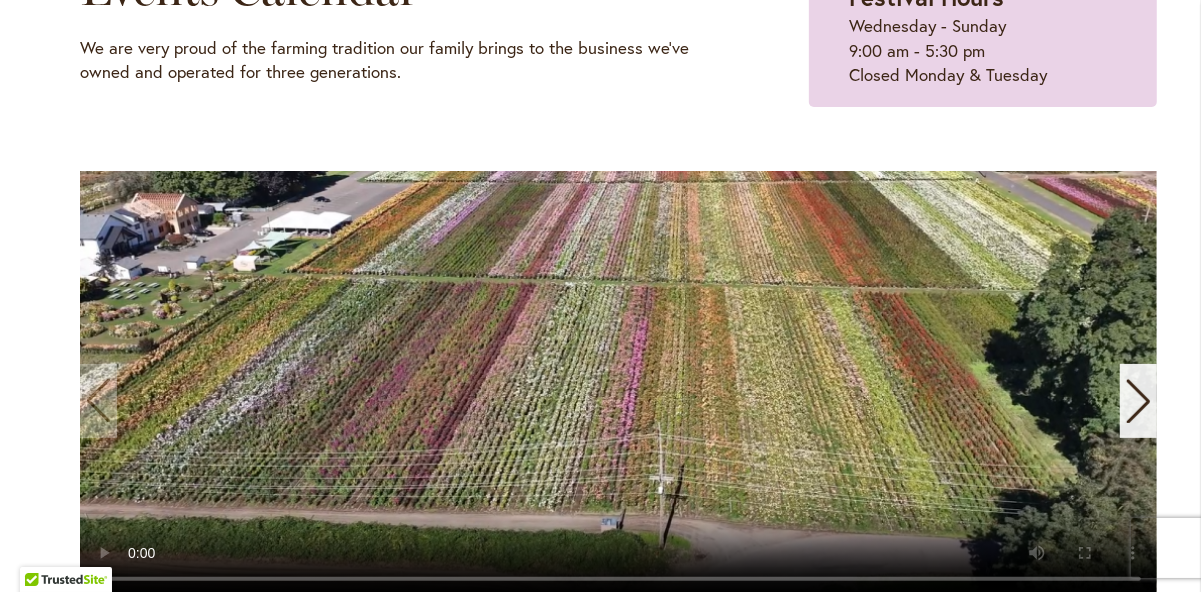 click on "12 events found.
Home       Events     Upcoming Events
Events Calendar
We are very proud of the farming tradition our family brings to the business we've owned and operated for three generations.
Festival Hours
Wednesday - Sunday 9:00 am - 5:30 pm Closed Monday & Tuesday
Events Search and Views Navigation
Search
Enter Keyword. Search for Events by Keyword.
Find Events
Event Views Navigation
Photo
List
Month
Photo
Week" at bounding box center (618, 1318) 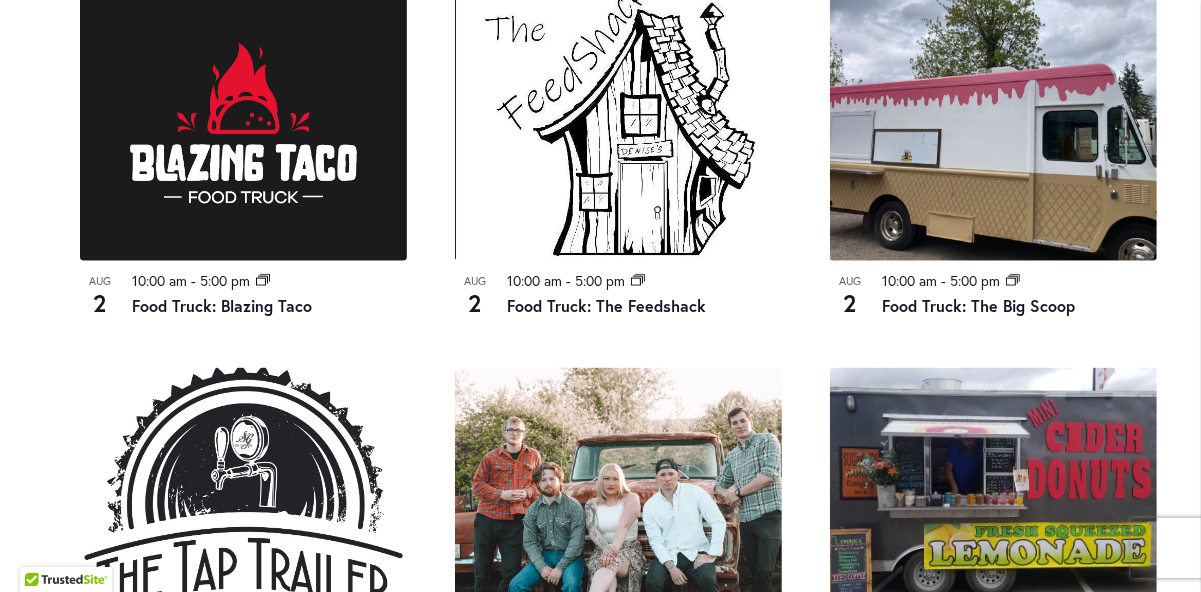 scroll, scrollTop: 1400, scrollLeft: 0, axis: vertical 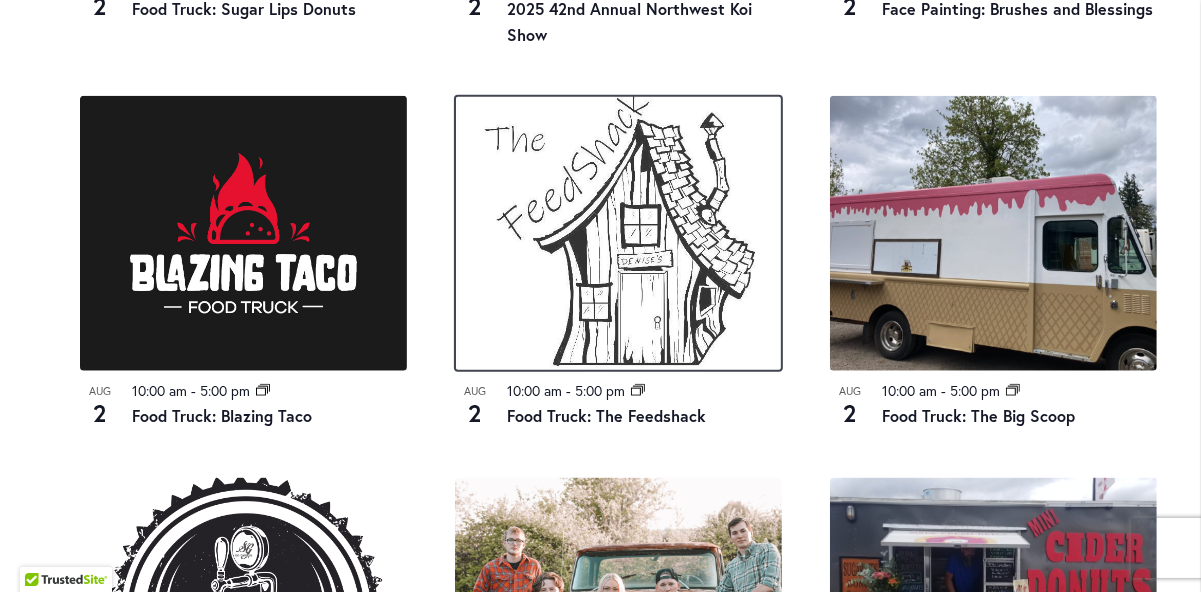 click at bounding box center [618, 233] 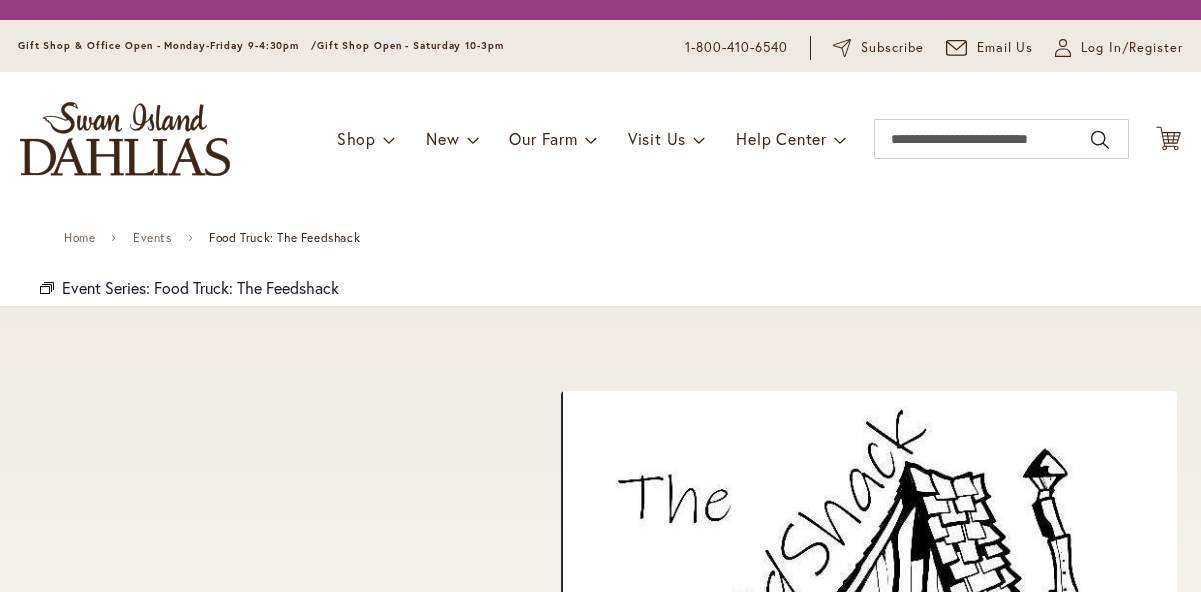 scroll, scrollTop: 0, scrollLeft: 0, axis: both 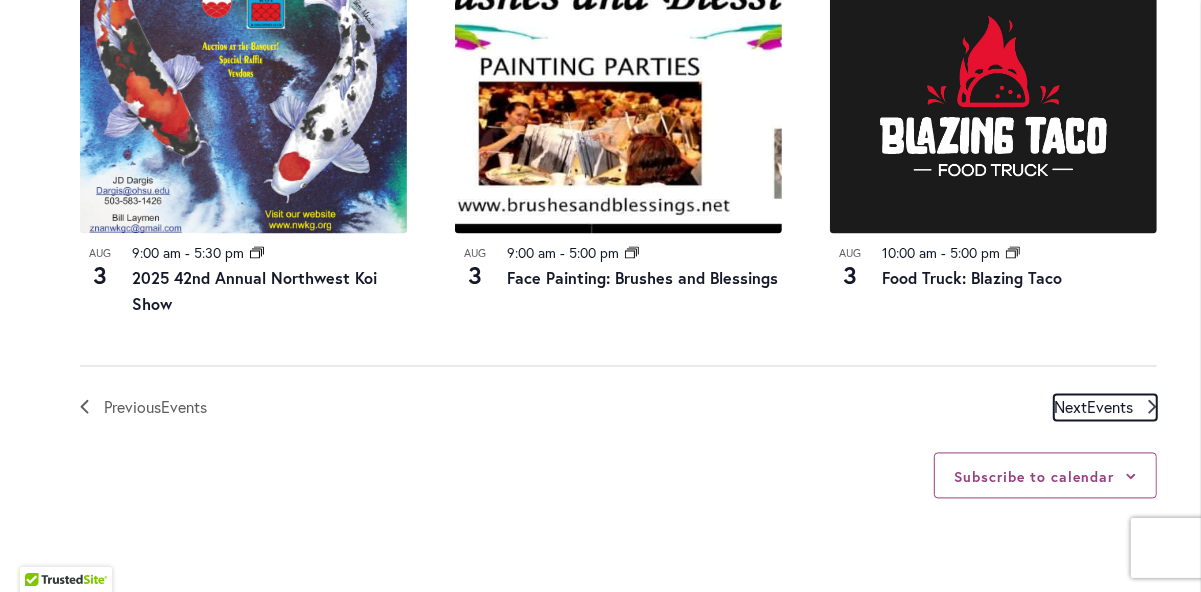 click on "Events" at bounding box center [1110, 407] 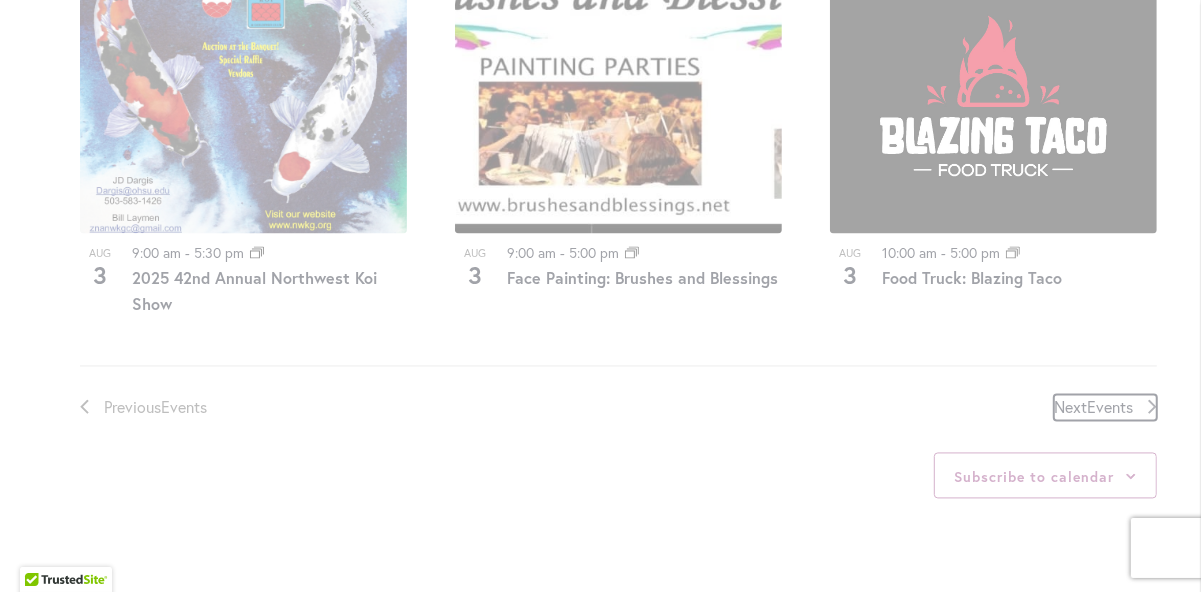 scroll, scrollTop: 946, scrollLeft: 0, axis: vertical 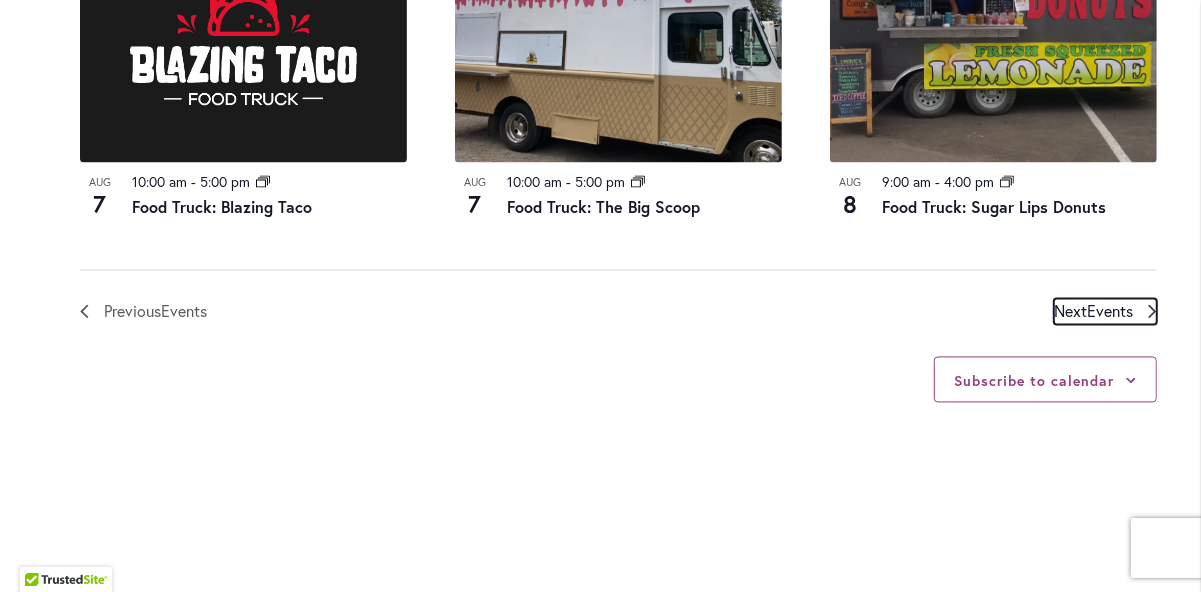 click on "Events" at bounding box center [1110, 311] 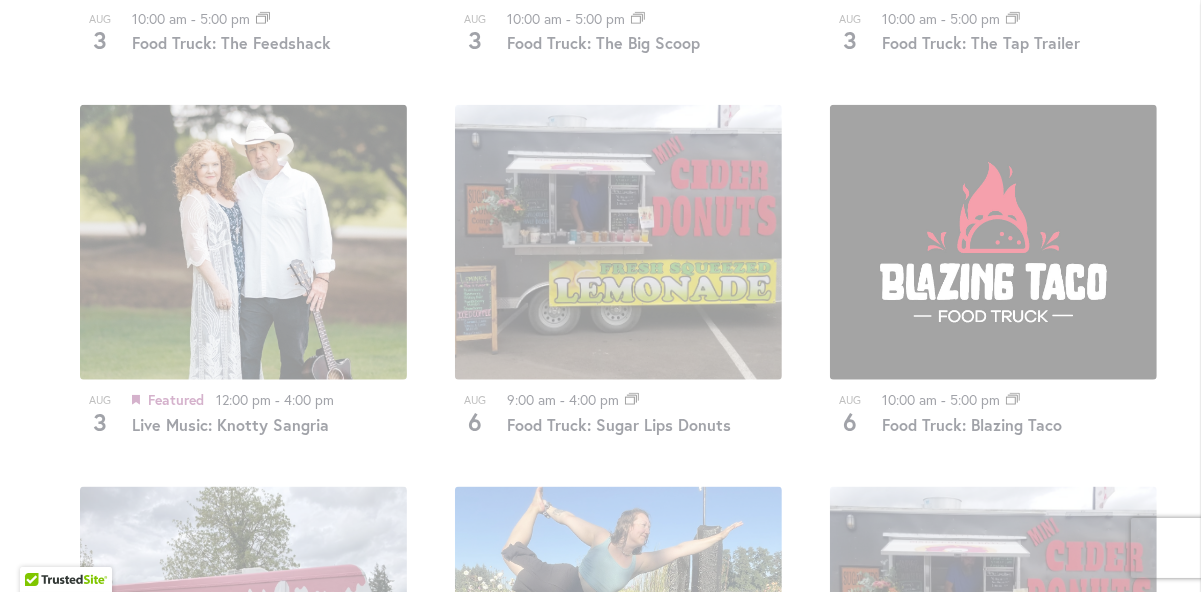 scroll, scrollTop: 1446, scrollLeft: 0, axis: vertical 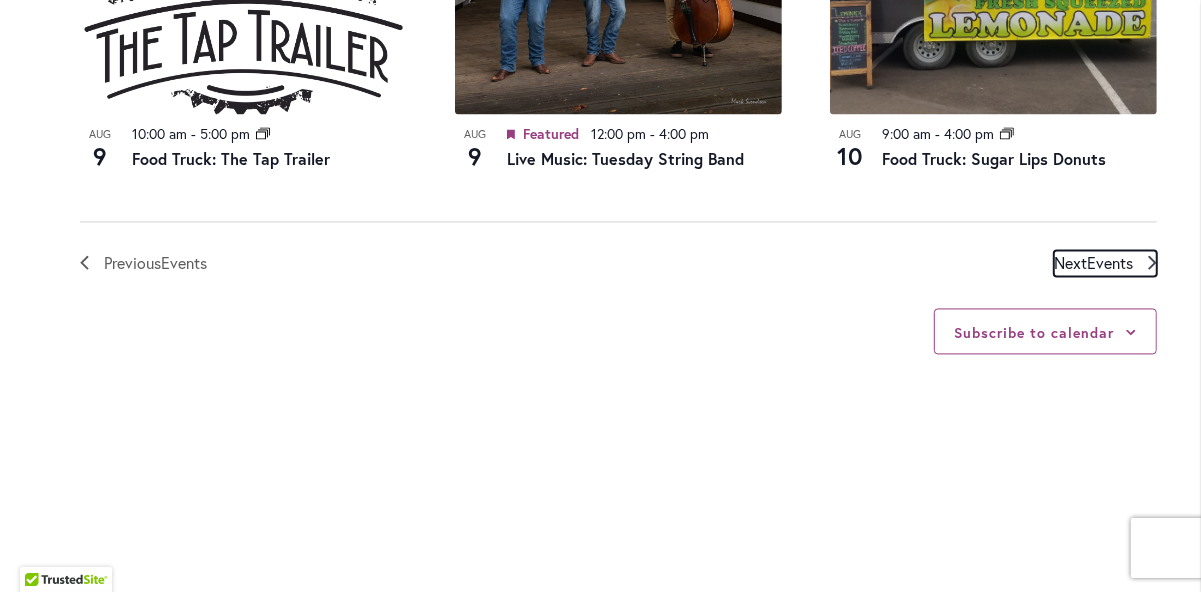 click on "Next  Events" at bounding box center [1093, 263] 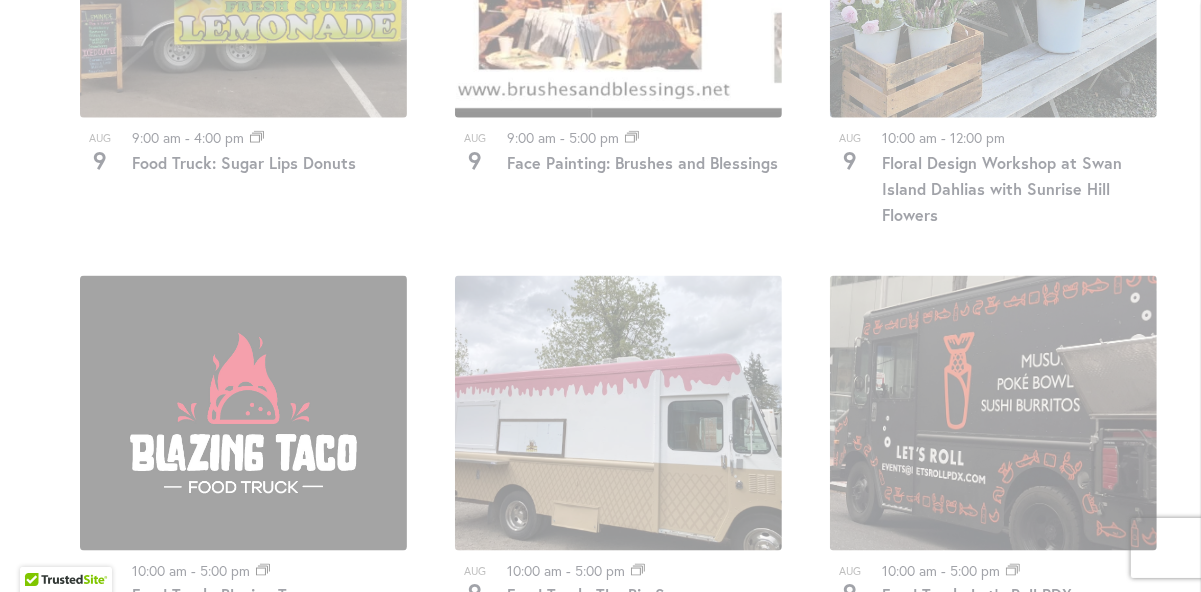 scroll, scrollTop: 1646, scrollLeft: 0, axis: vertical 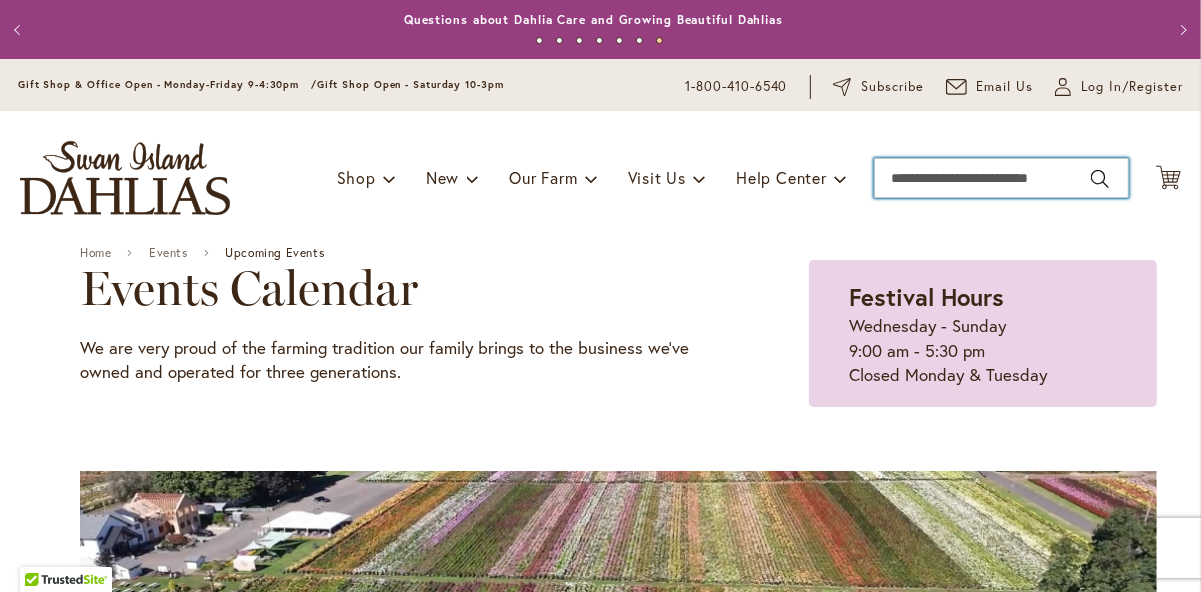click on "Search" at bounding box center [1001, 178] 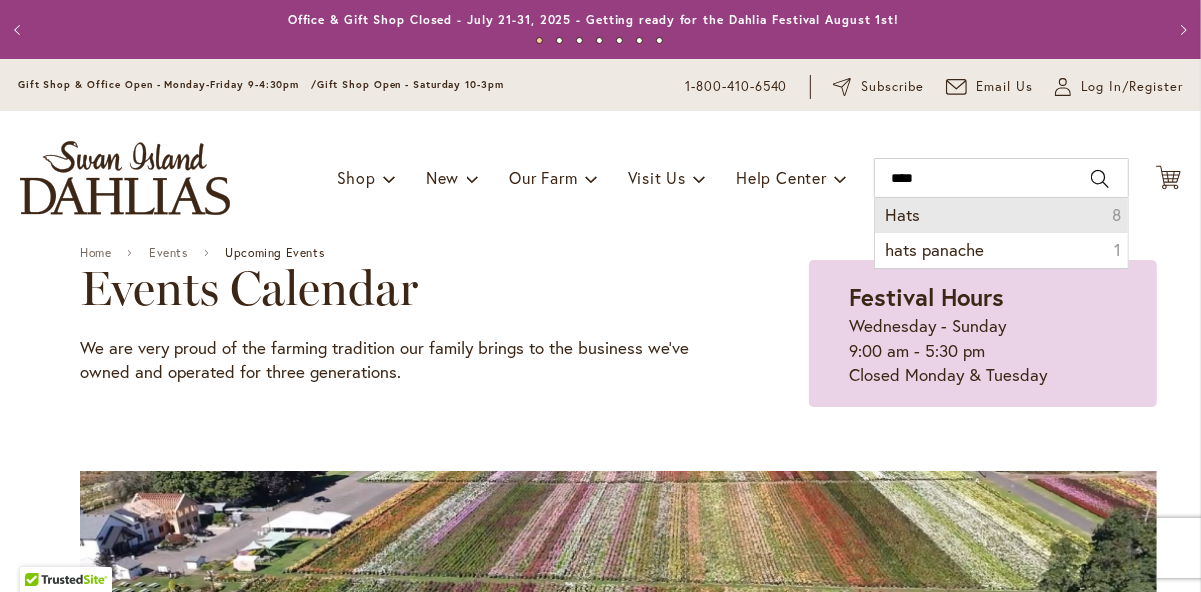 click on "Hats 8" at bounding box center (1001, 215) 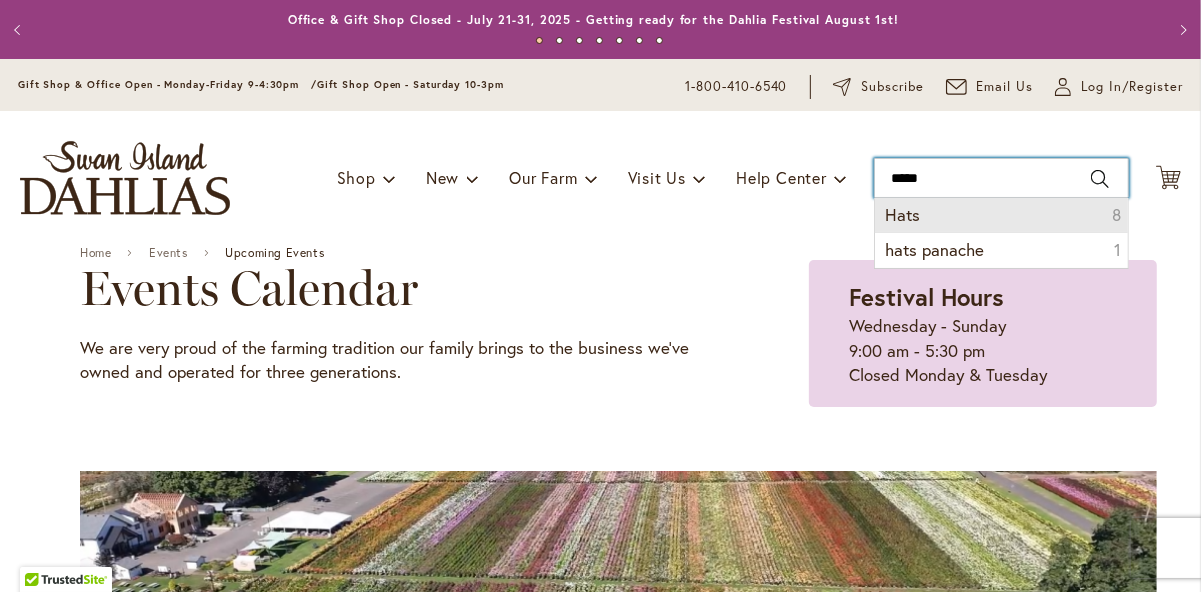 type on "****" 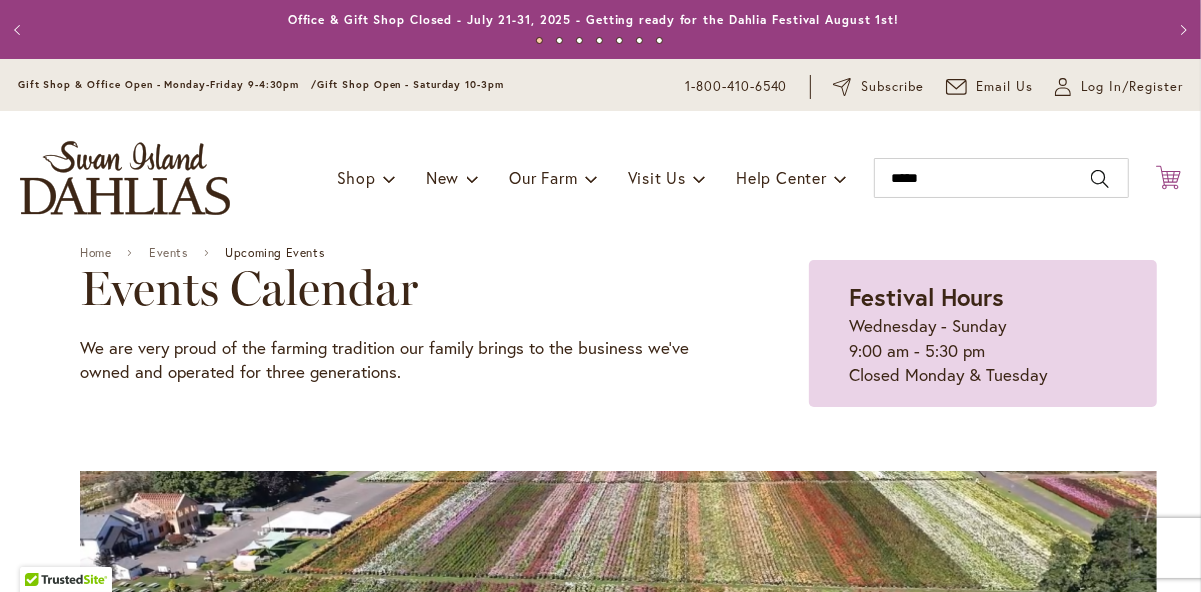 click on "Cart
.cls-1 {
fill: #231f20;
}" 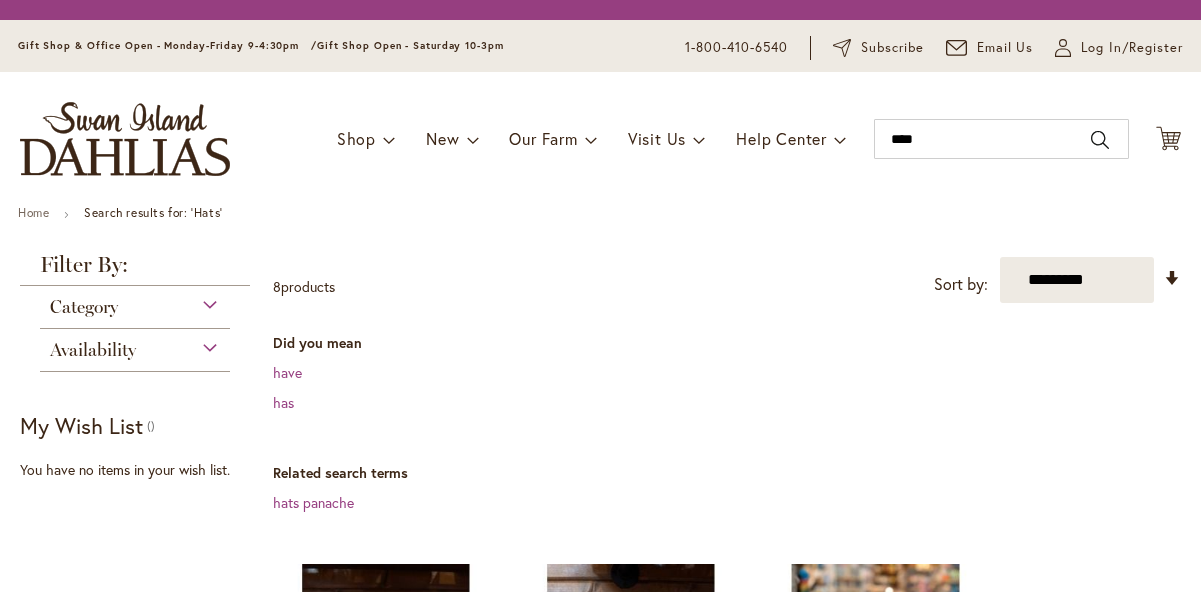 scroll, scrollTop: 0, scrollLeft: 0, axis: both 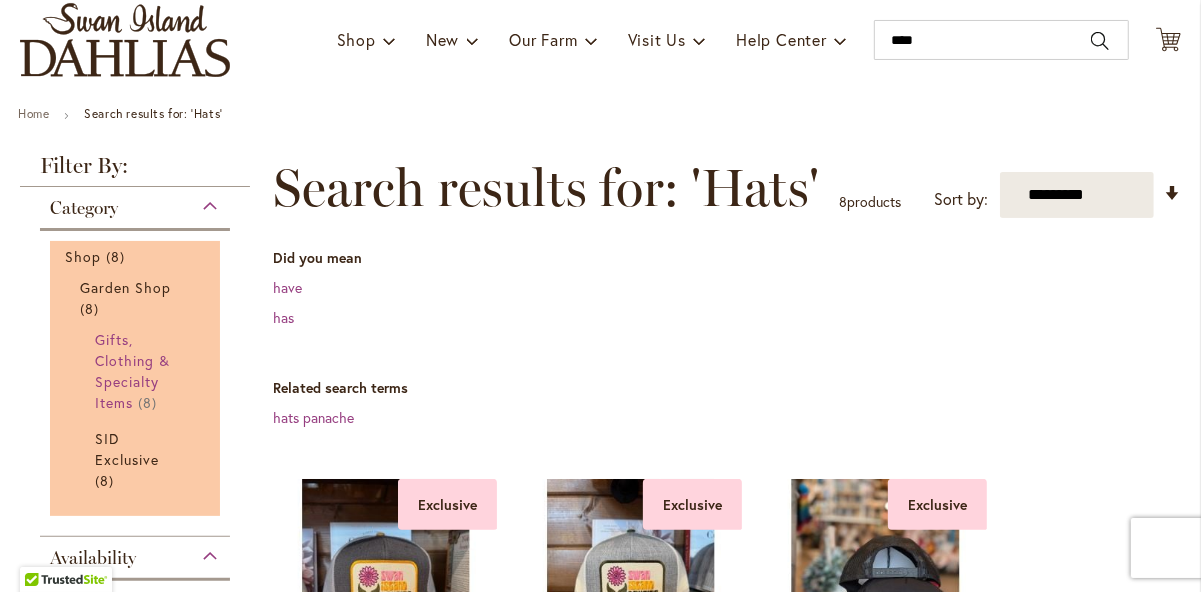 click on "Gifts, Clothing & Specialty Items" at bounding box center (133, 371) 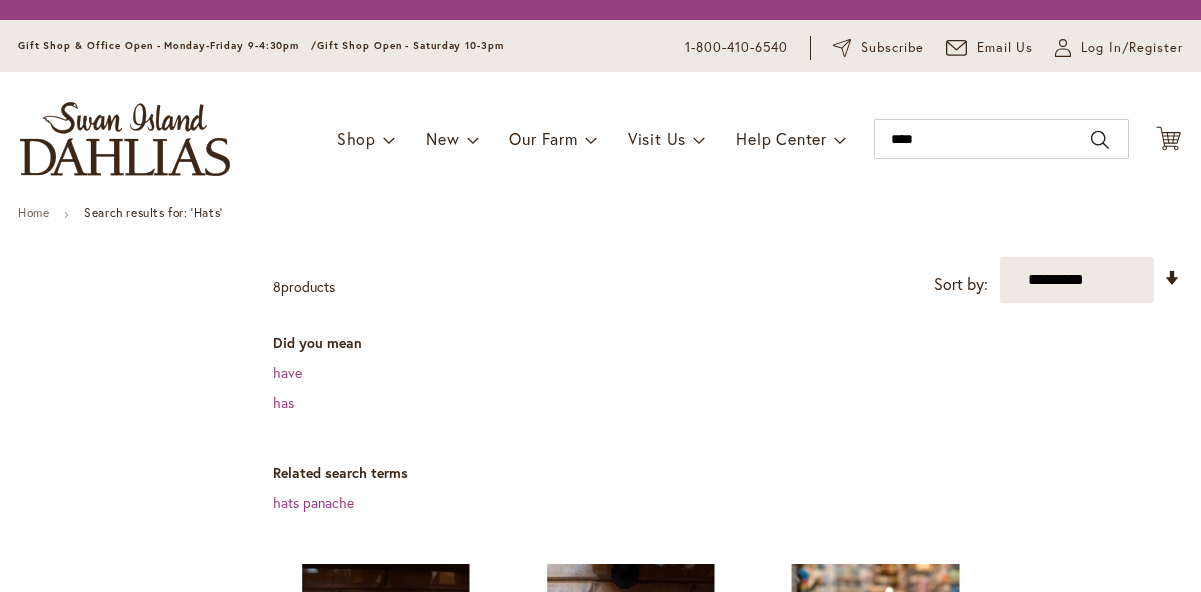 scroll, scrollTop: 0, scrollLeft: 0, axis: both 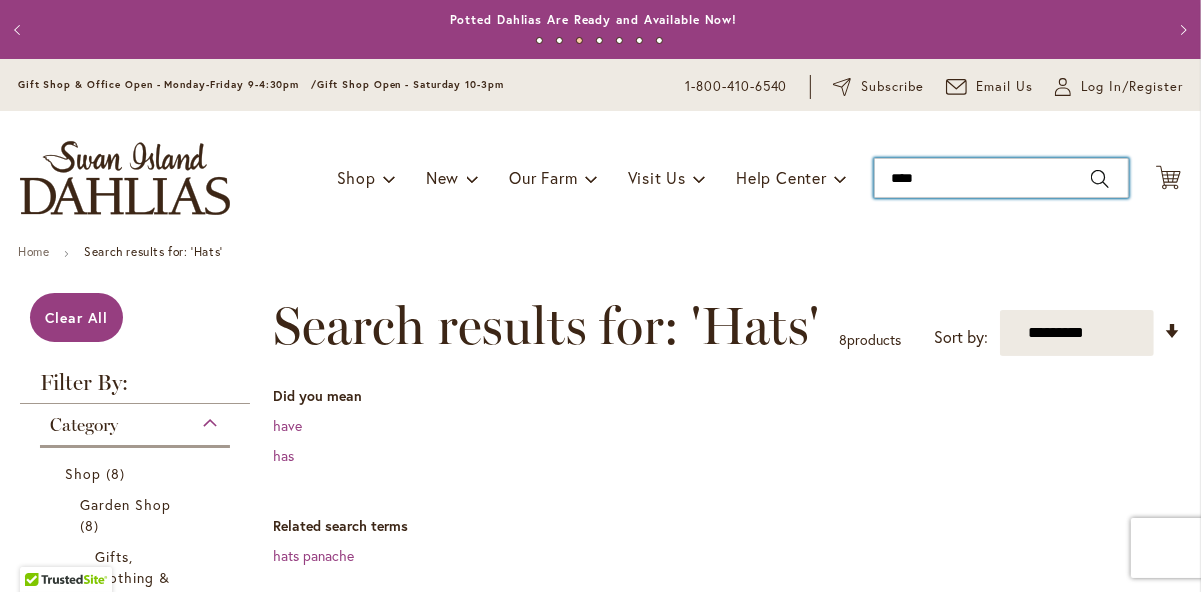 type on "****" 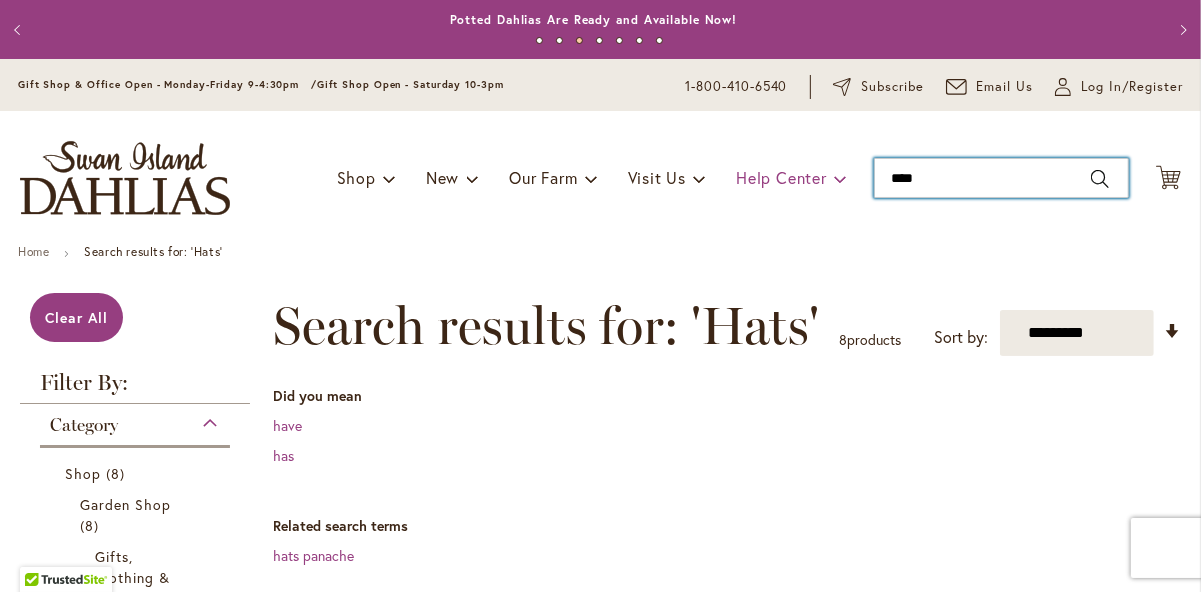 drag, startPoint x: 941, startPoint y: 176, endPoint x: 758, endPoint y: 182, distance: 183.09833 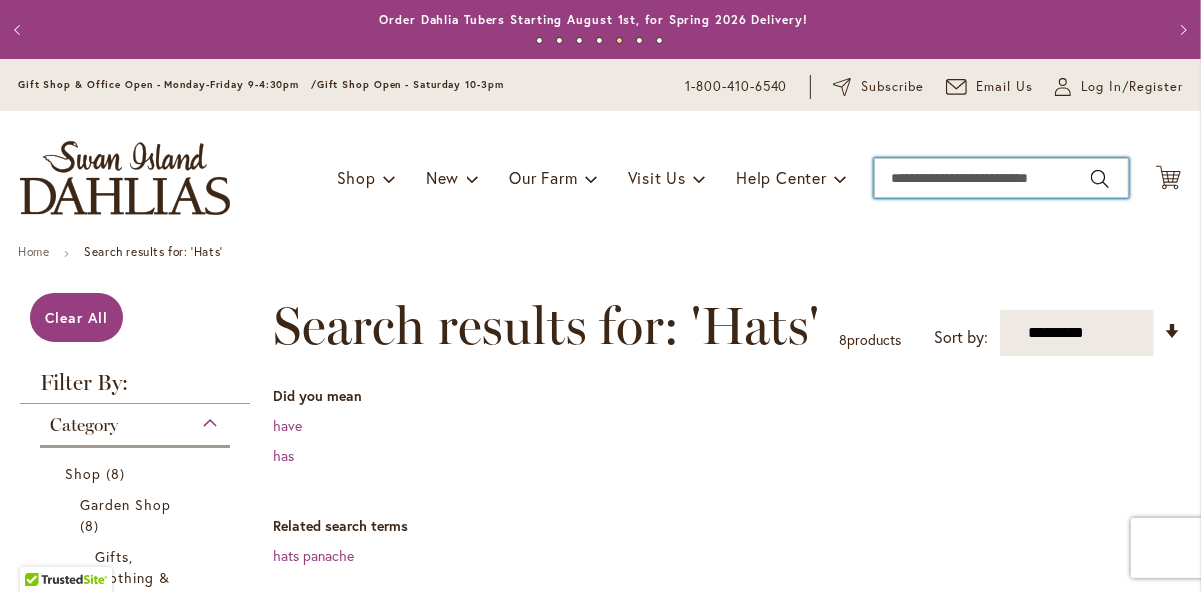 scroll, scrollTop: 0, scrollLeft: 0, axis: both 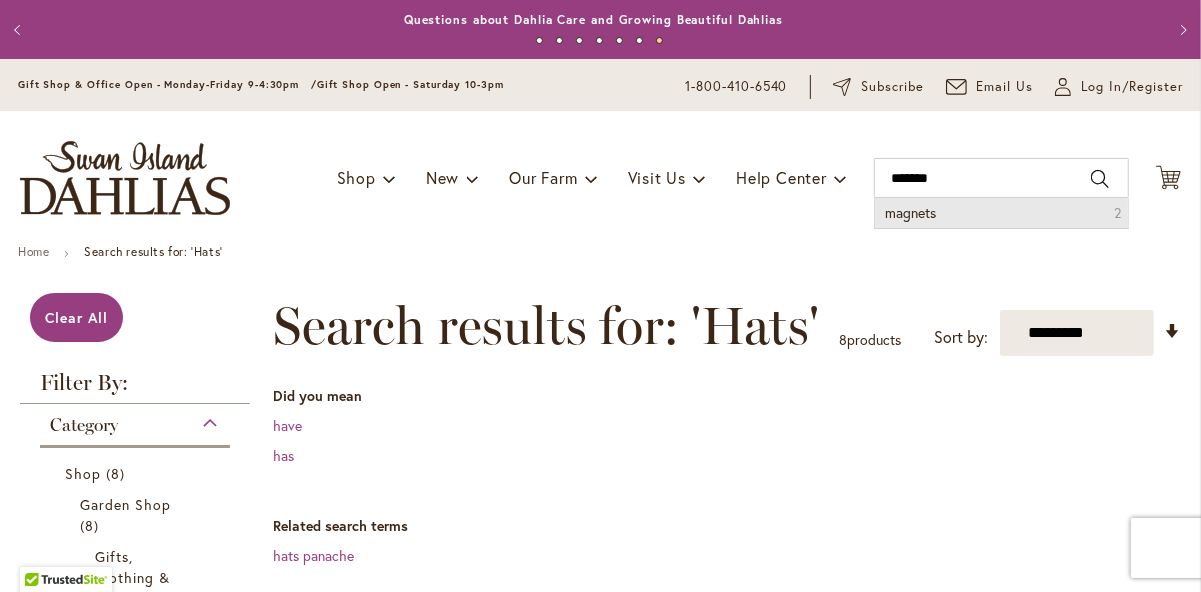 click on "Search" at bounding box center [1100, 179] 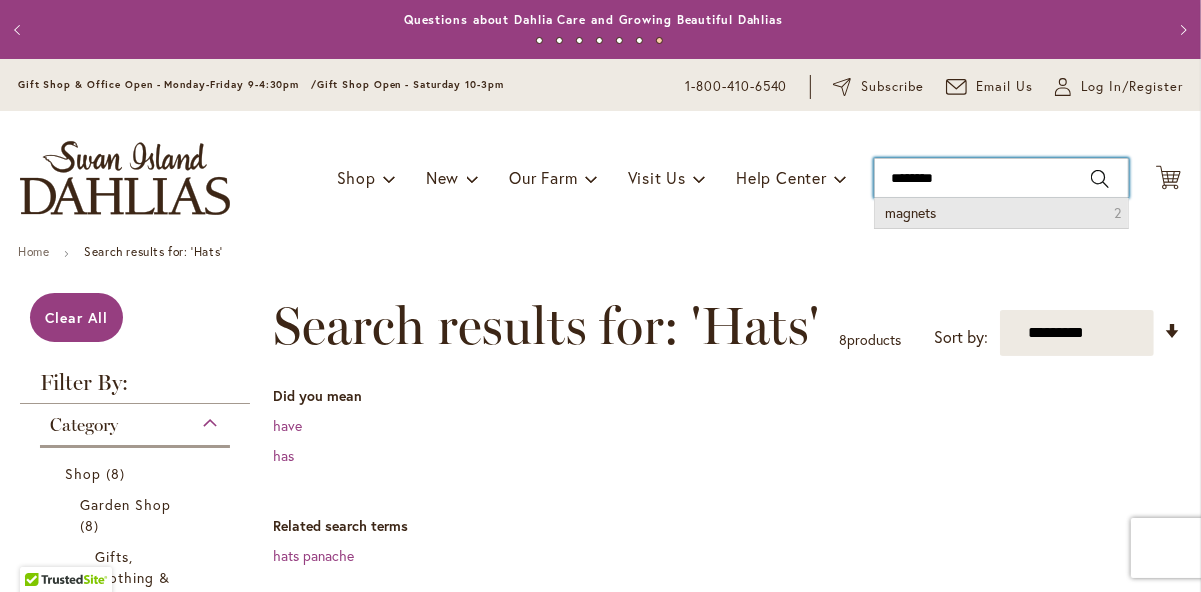 type on "*******" 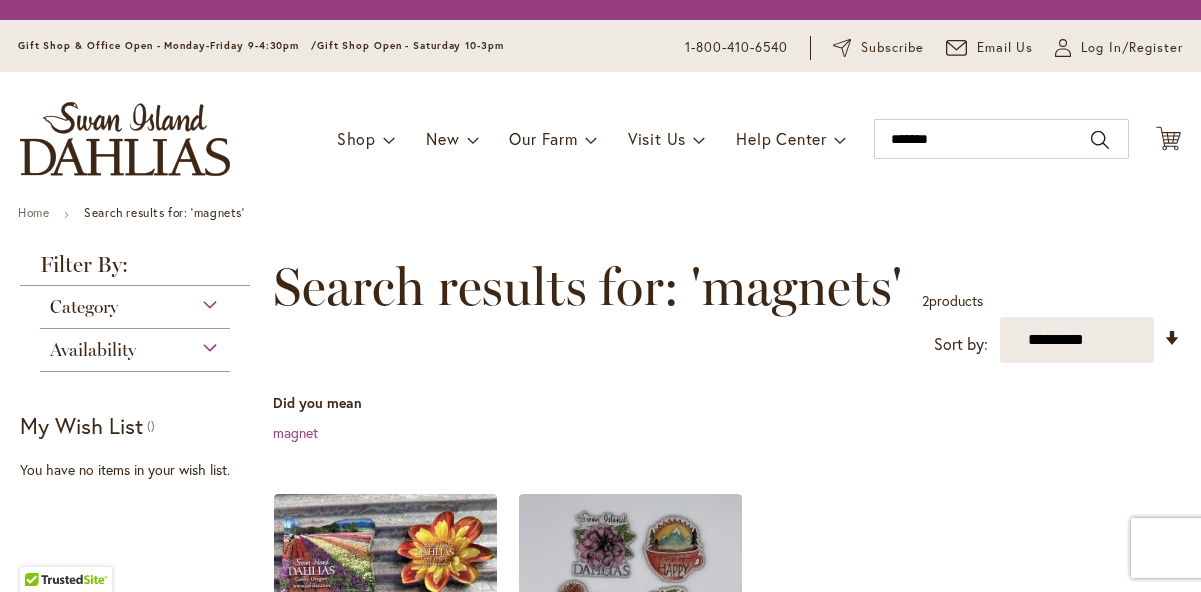 scroll, scrollTop: 0, scrollLeft: 0, axis: both 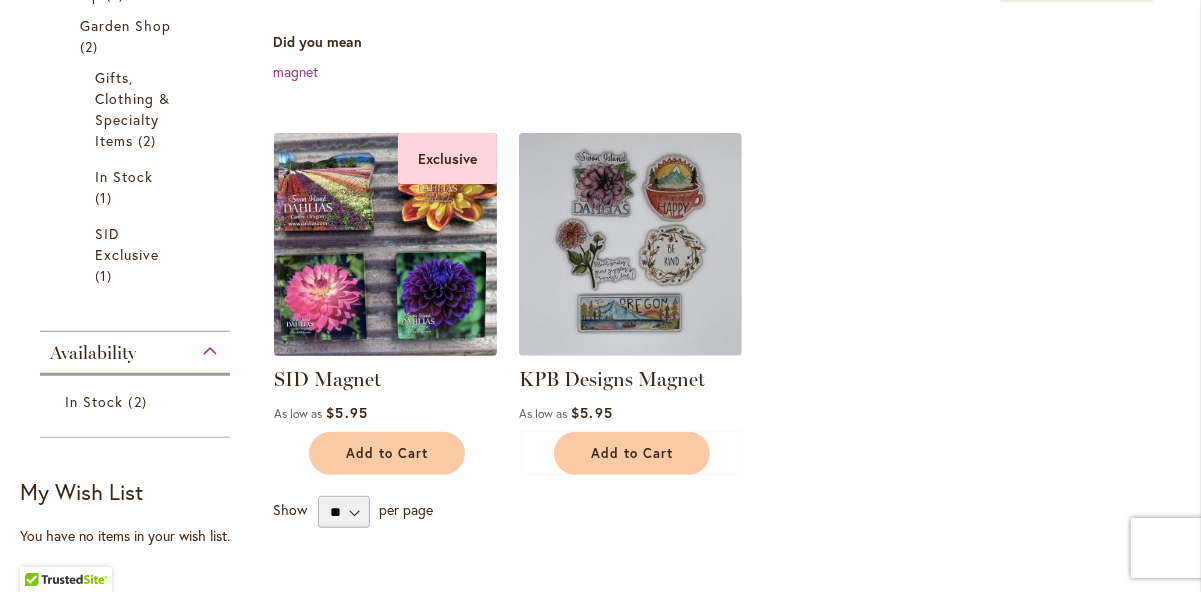 click at bounding box center [386, 245] 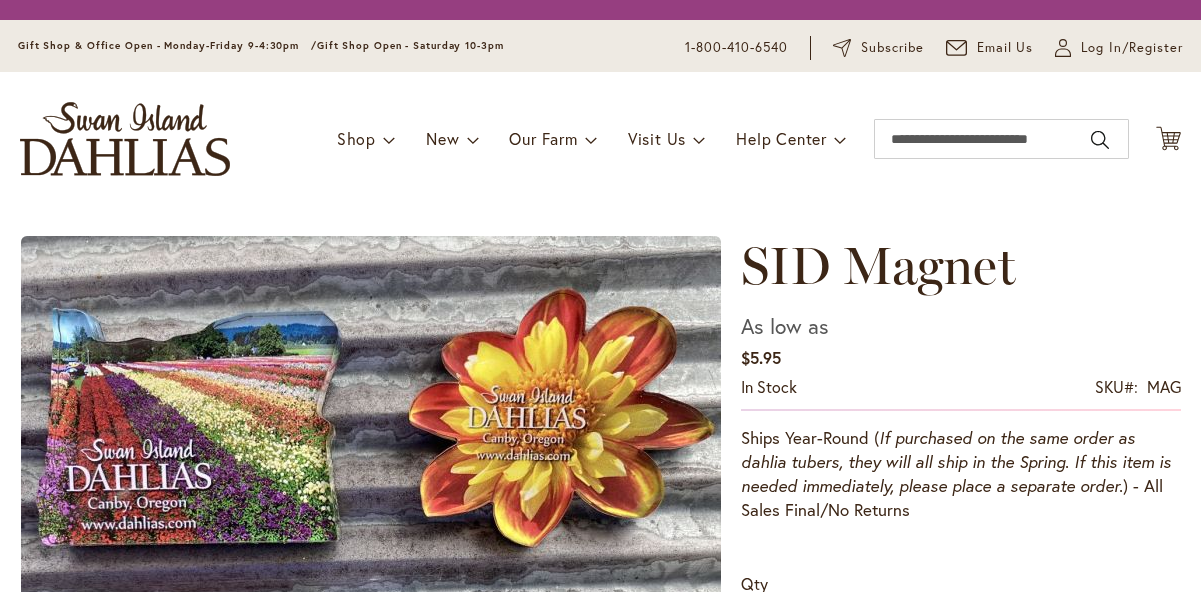 scroll, scrollTop: 0, scrollLeft: 0, axis: both 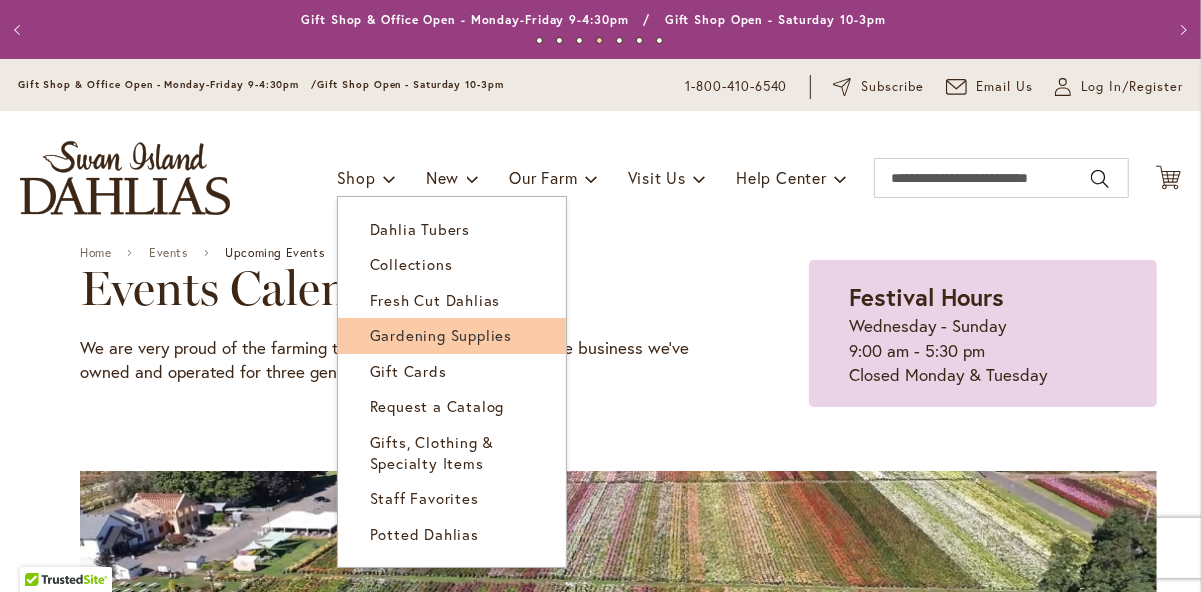click on "Gardening Supplies" at bounding box center (441, 335) 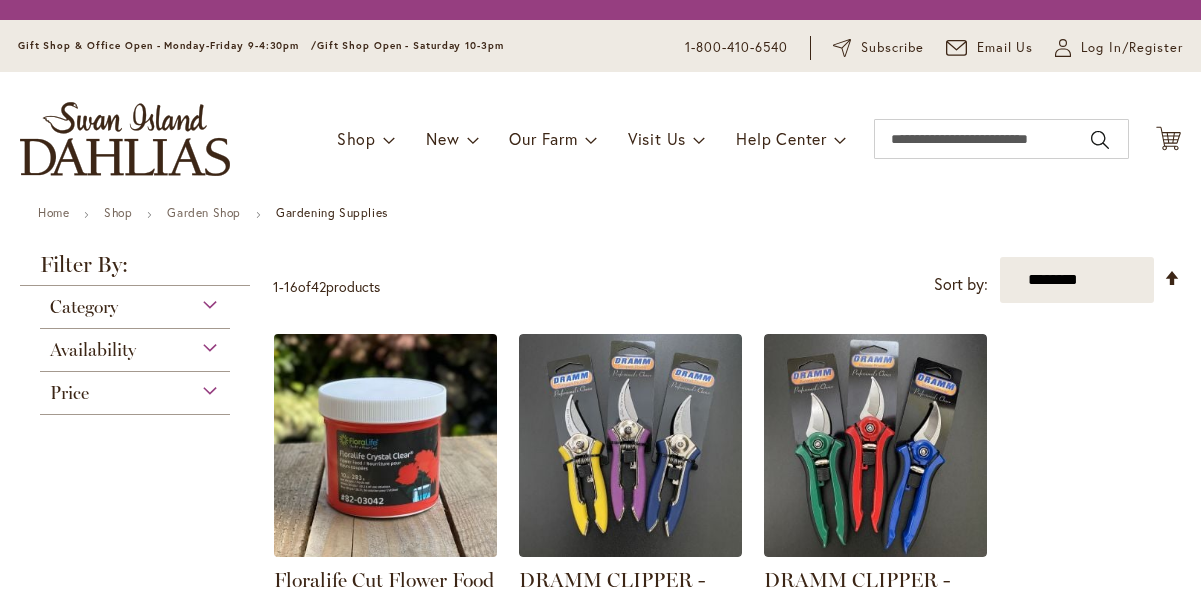 scroll, scrollTop: 0, scrollLeft: 0, axis: both 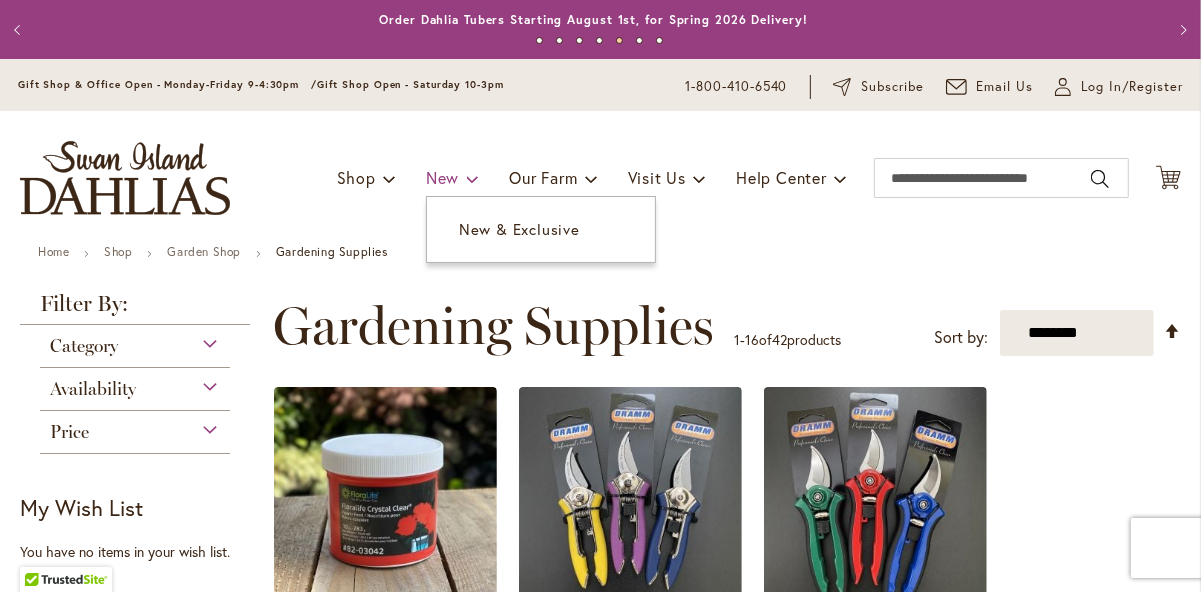 click on "New" at bounding box center (442, 177) 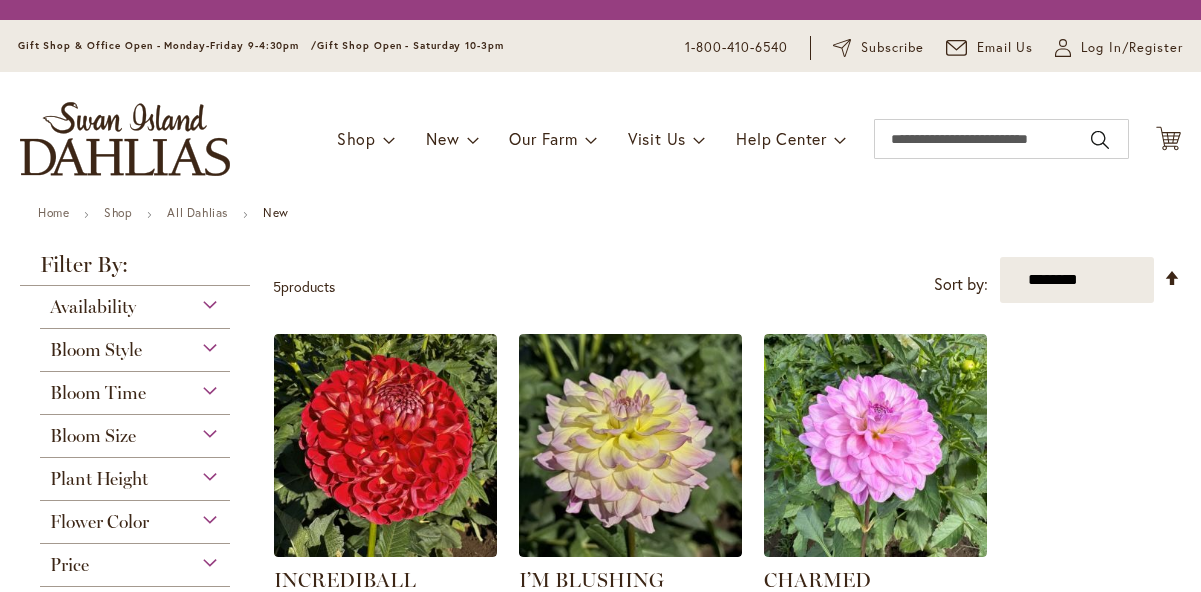 scroll, scrollTop: 0, scrollLeft: 0, axis: both 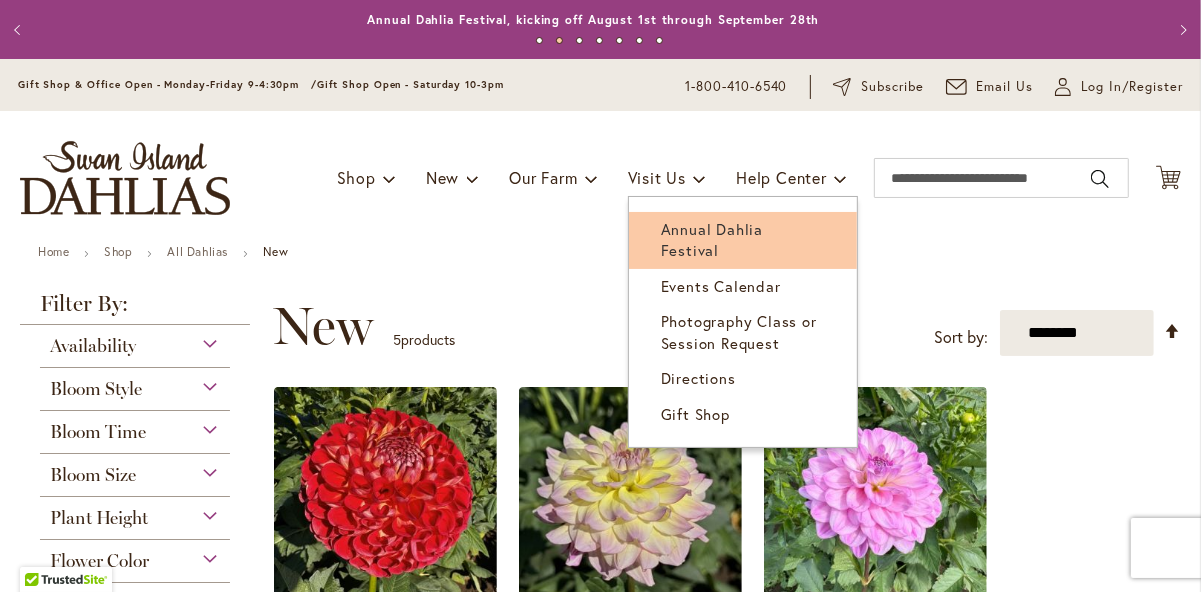 click on "Annual Dahlia Festival" at bounding box center [712, 239] 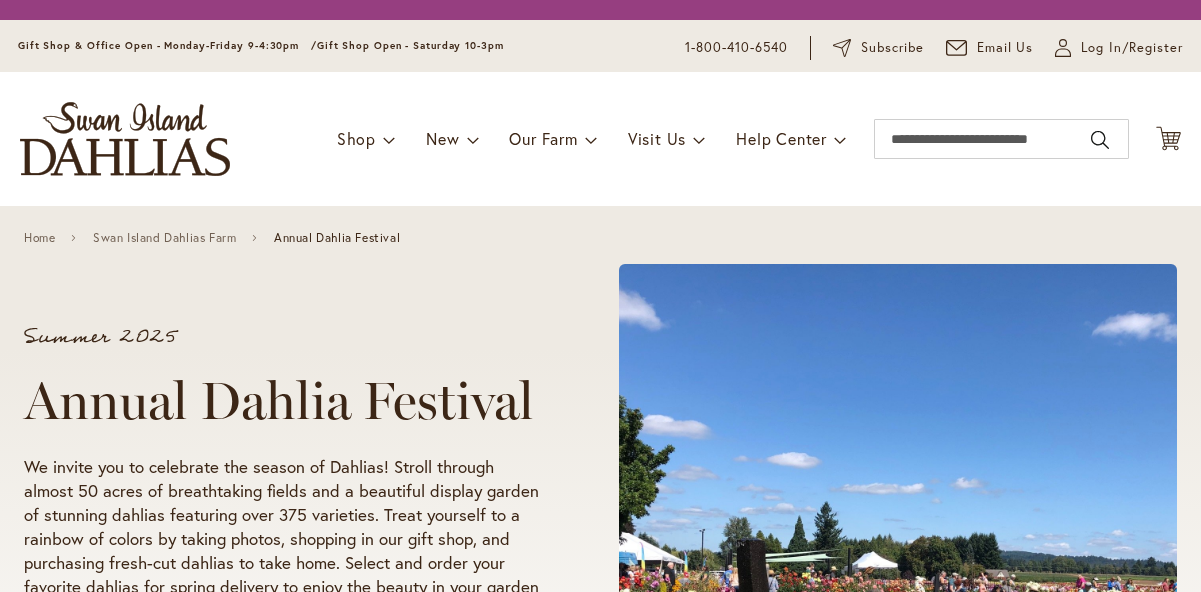 scroll, scrollTop: 0, scrollLeft: 0, axis: both 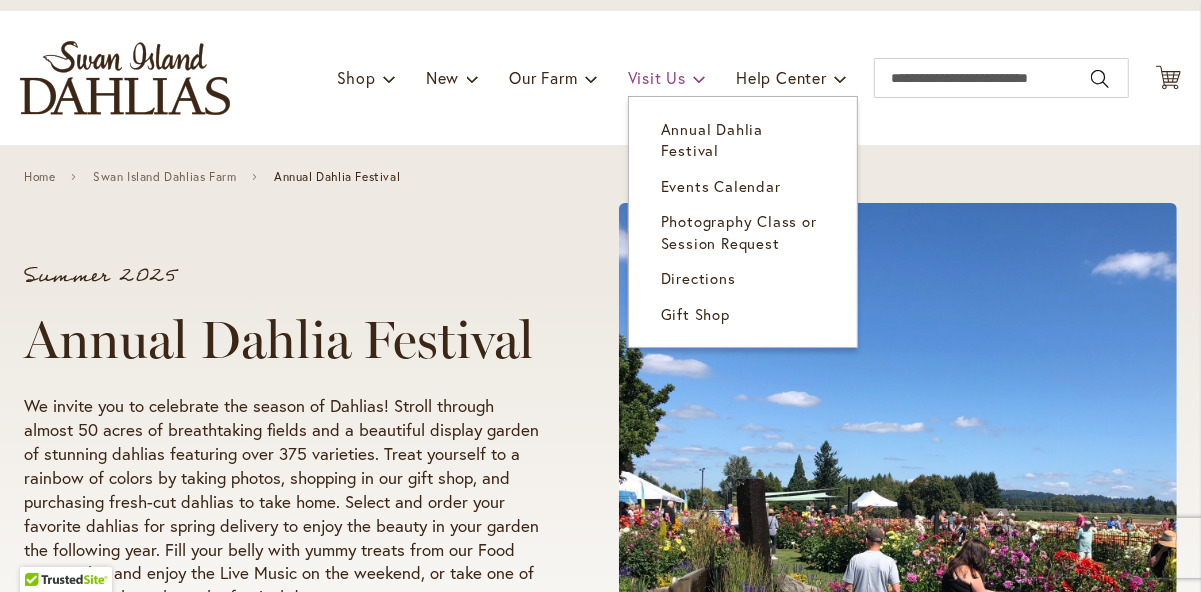 click on "Visit Us" at bounding box center (657, 77) 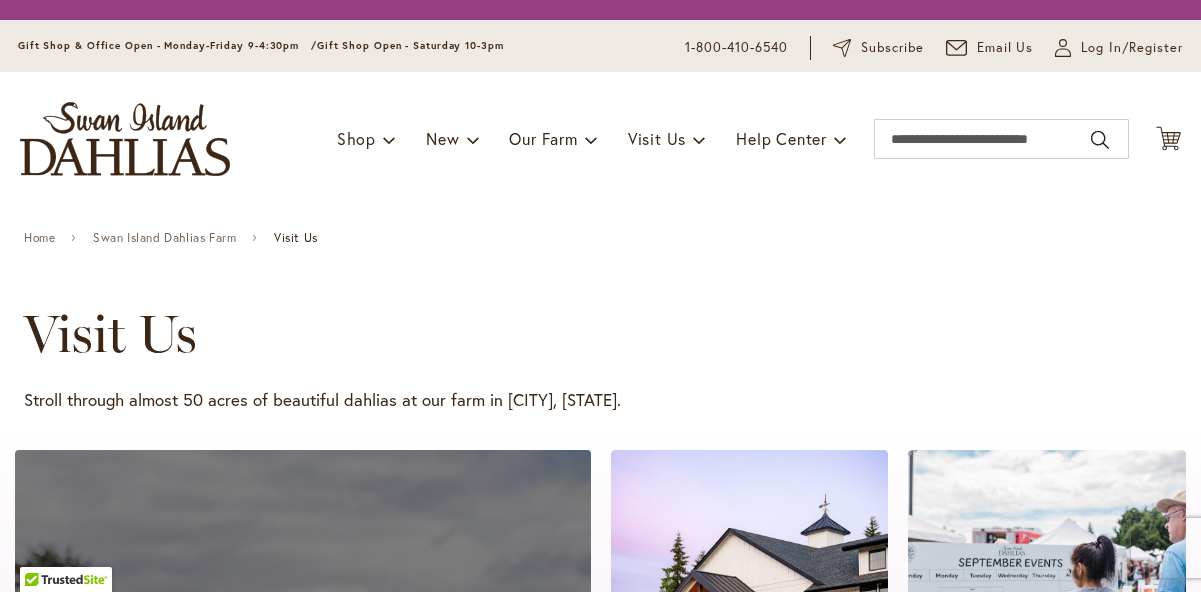 scroll, scrollTop: 0, scrollLeft: 0, axis: both 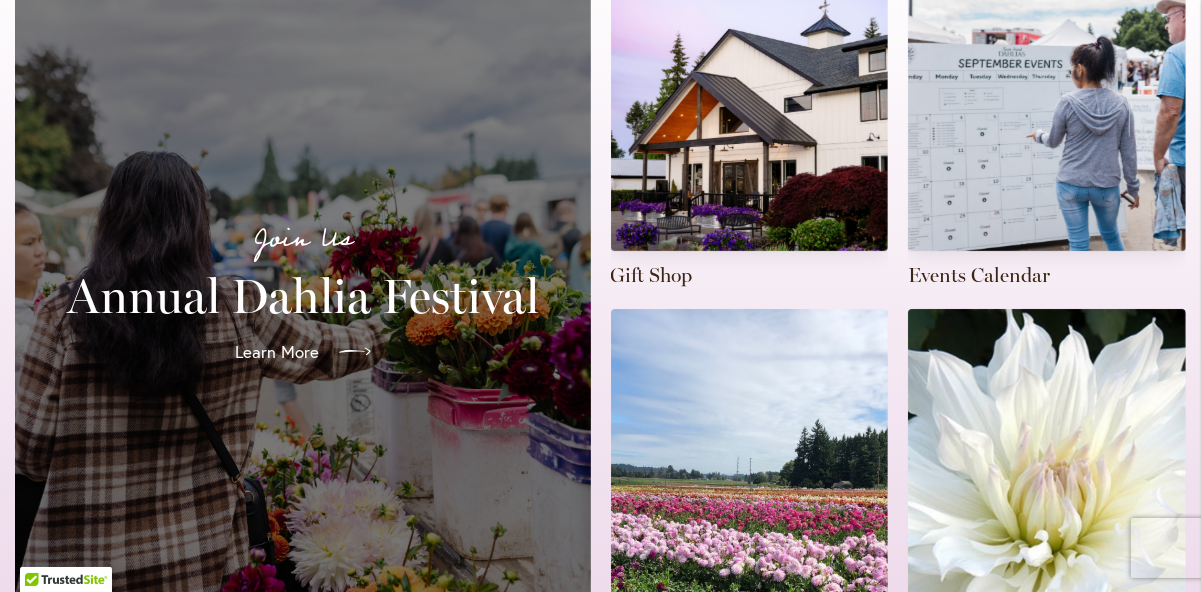 click on "Learn More" at bounding box center [277, 352] 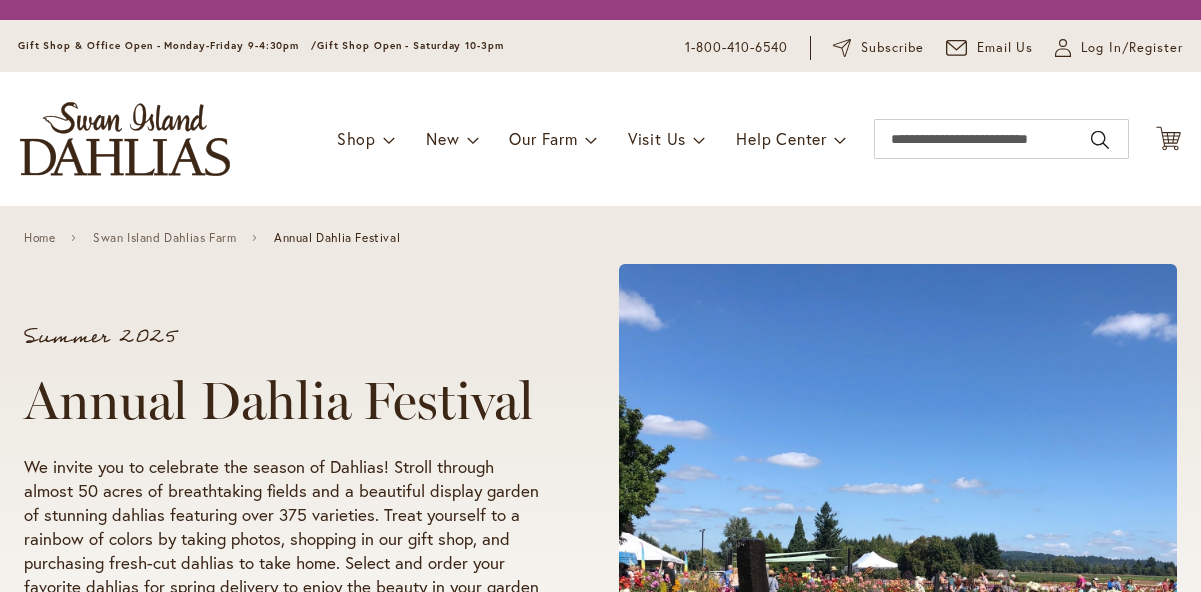 scroll, scrollTop: 0, scrollLeft: 0, axis: both 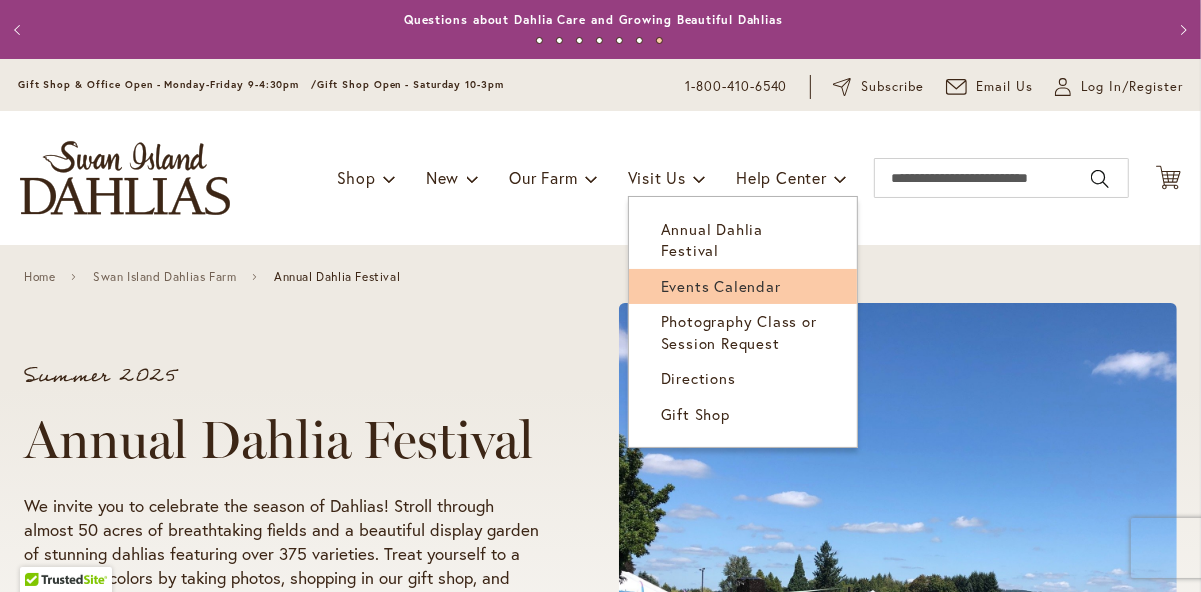 click on "Events Calendar" at bounding box center (721, 286) 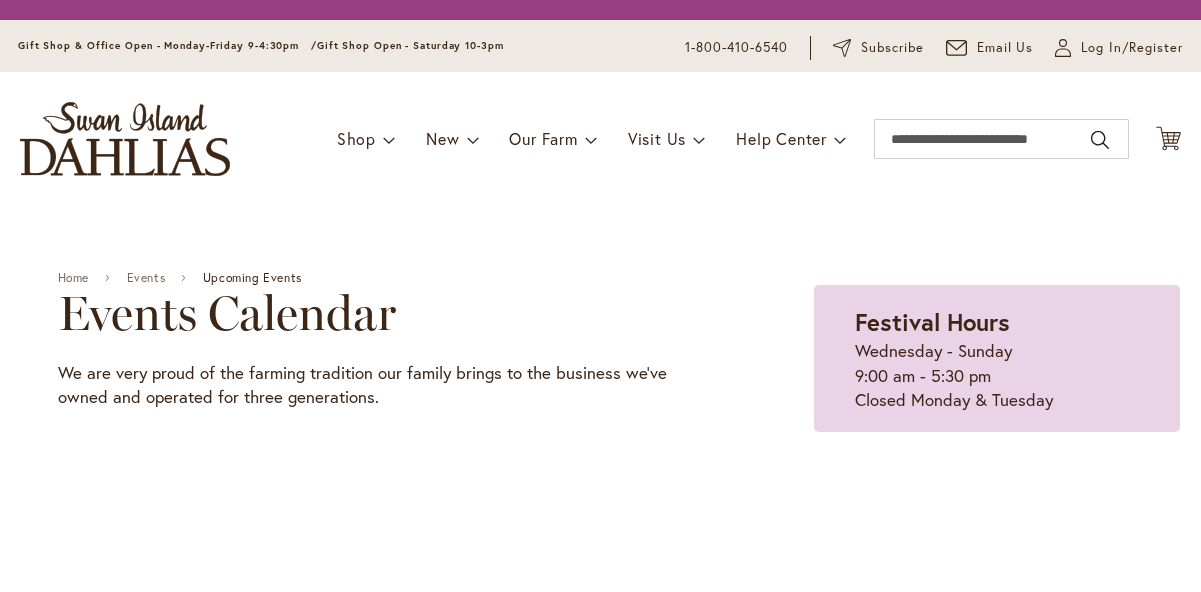 scroll, scrollTop: 0, scrollLeft: 0, axis: both 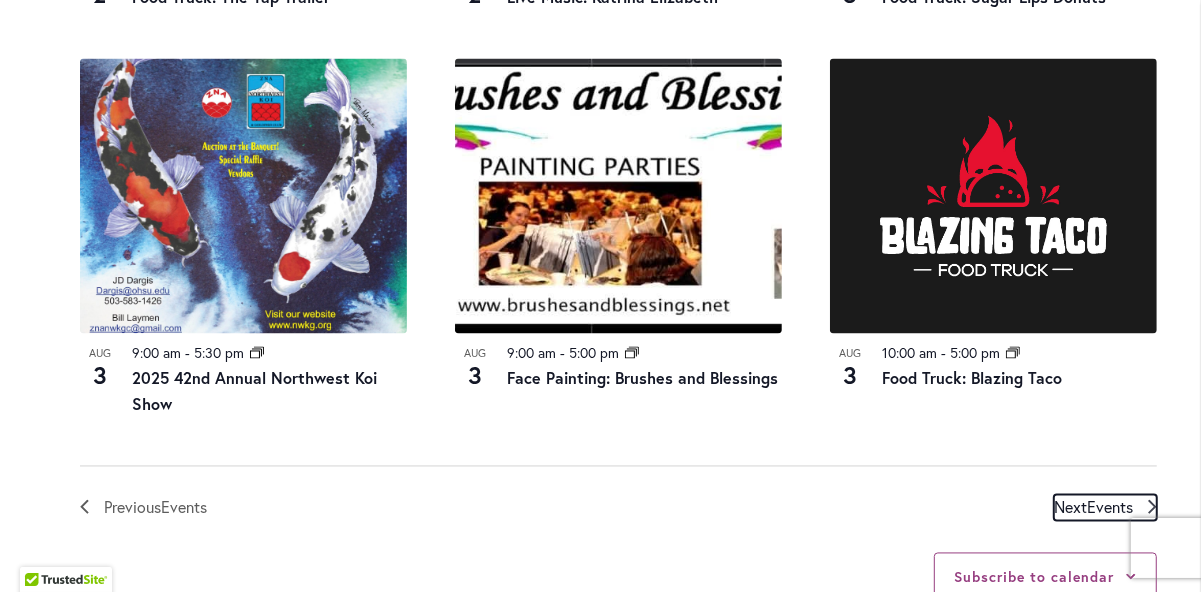 click on "Events" at bounding box center (1110, 507) 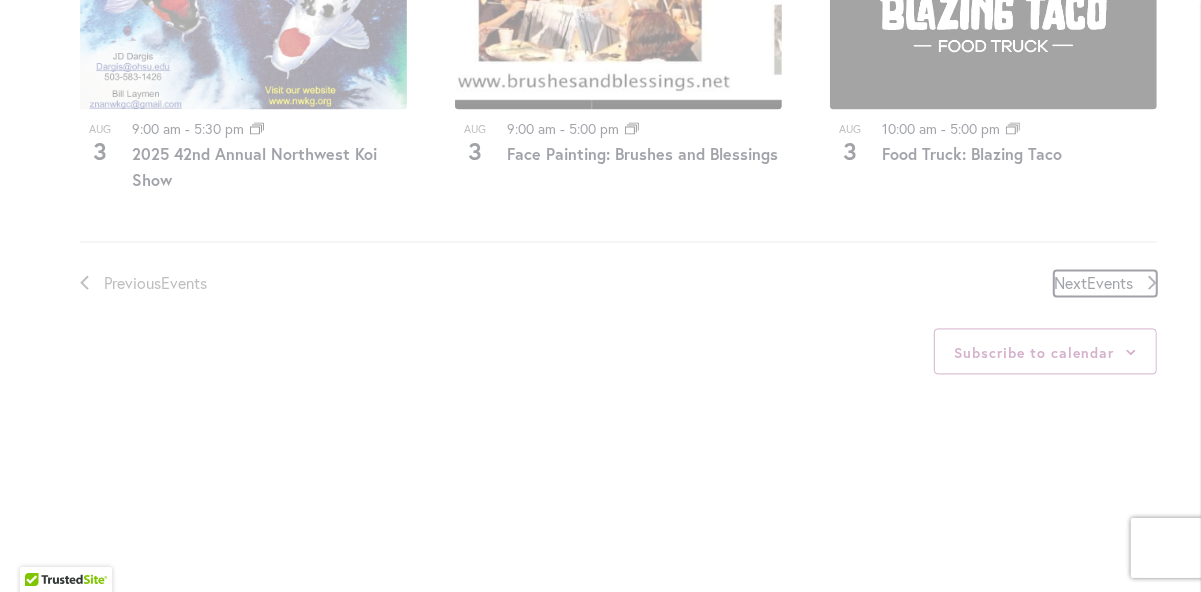 scroll, scrollTop: 2446, scrollLeft: 0, axis: vertical 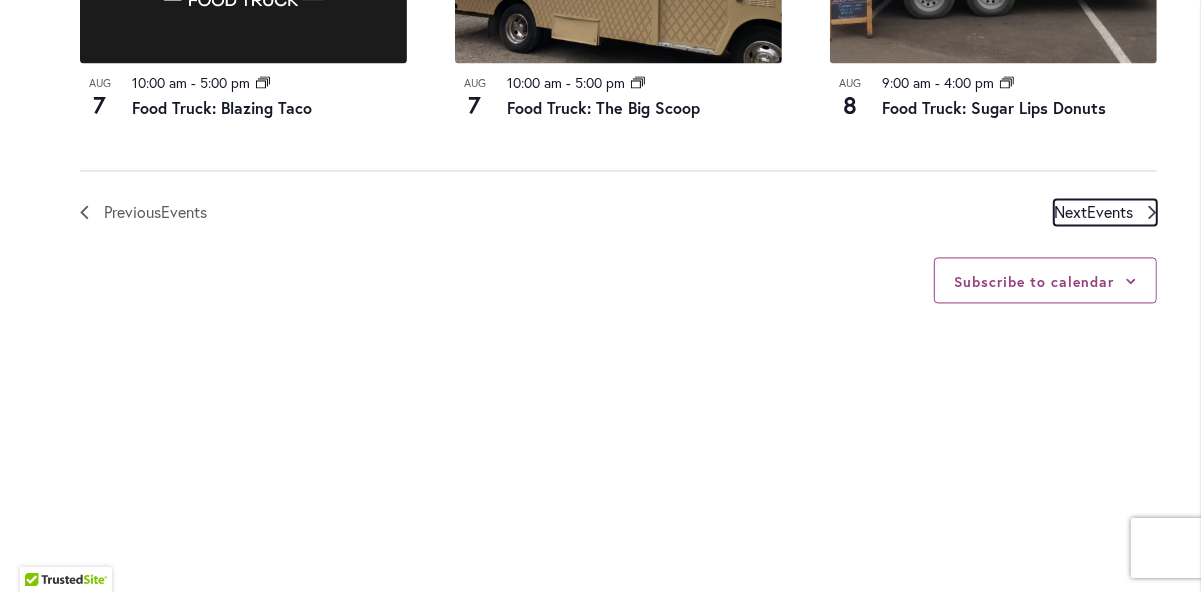click on "Events" at bounding box center (1110, 211) 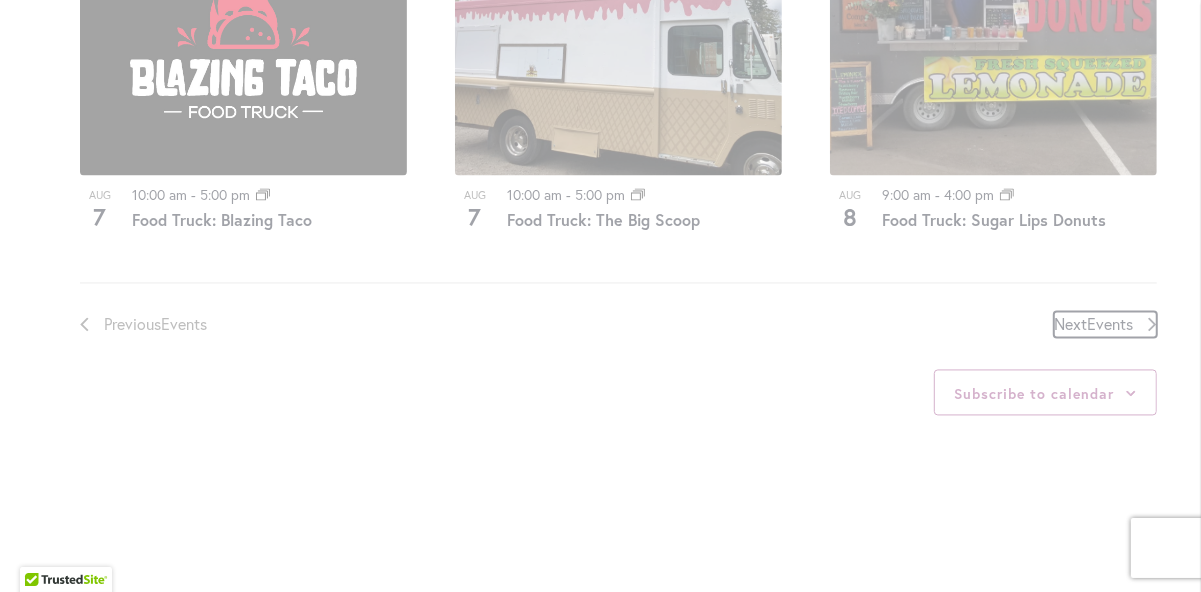 scroll, scrollTop: 2346, scrollLeft: 0, axis: vertical 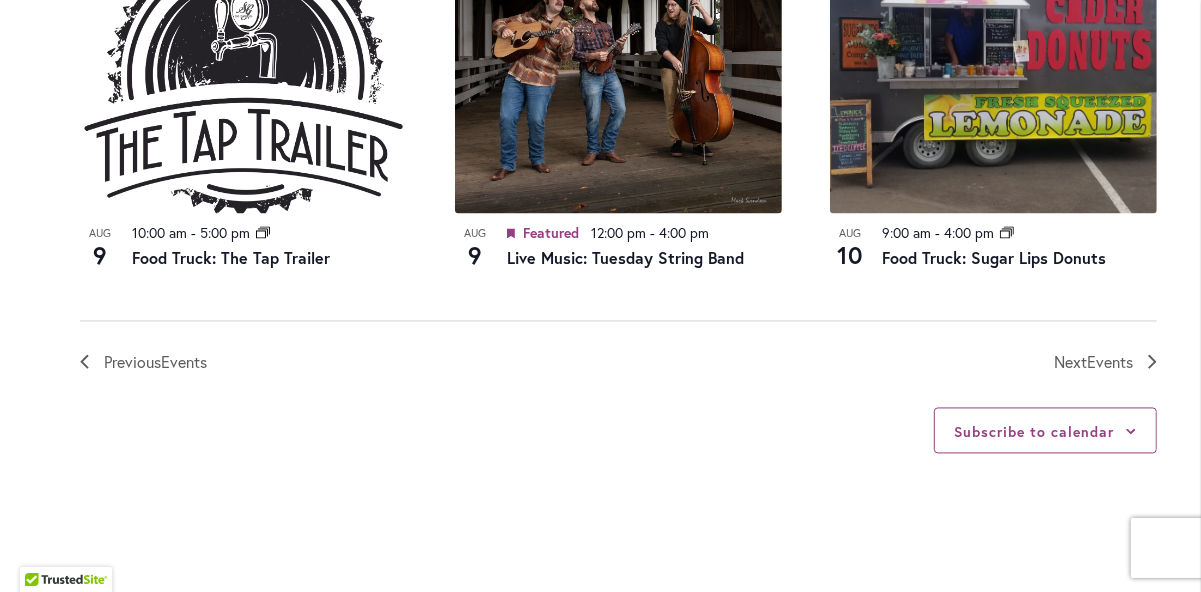 click on "Aug
8
10:00 am
-
5:00 pm
Event Series
Food Truck: Blazing Taco
Aug
8
10:00 am
-
5:00 pm
Event Series
Food Truck: The Big Scoop
Aug
8
10:00 am
-
5:00 pm
Event Series
Food Truck: The Tap Trailer
Aug
9
9:00 am
-
4:00 pm
Event Series
Food Truck: Sugar Lips Donuts
Aug" at bounding box center (618, -468) 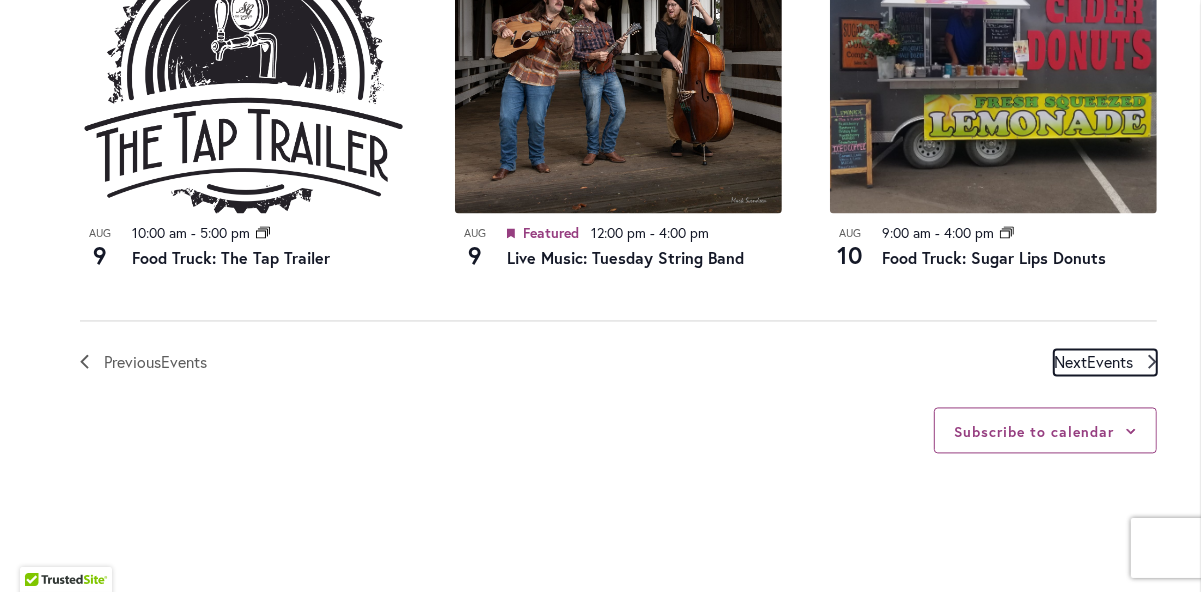 click on "Next  Events" at bounding box center (1093, 363) 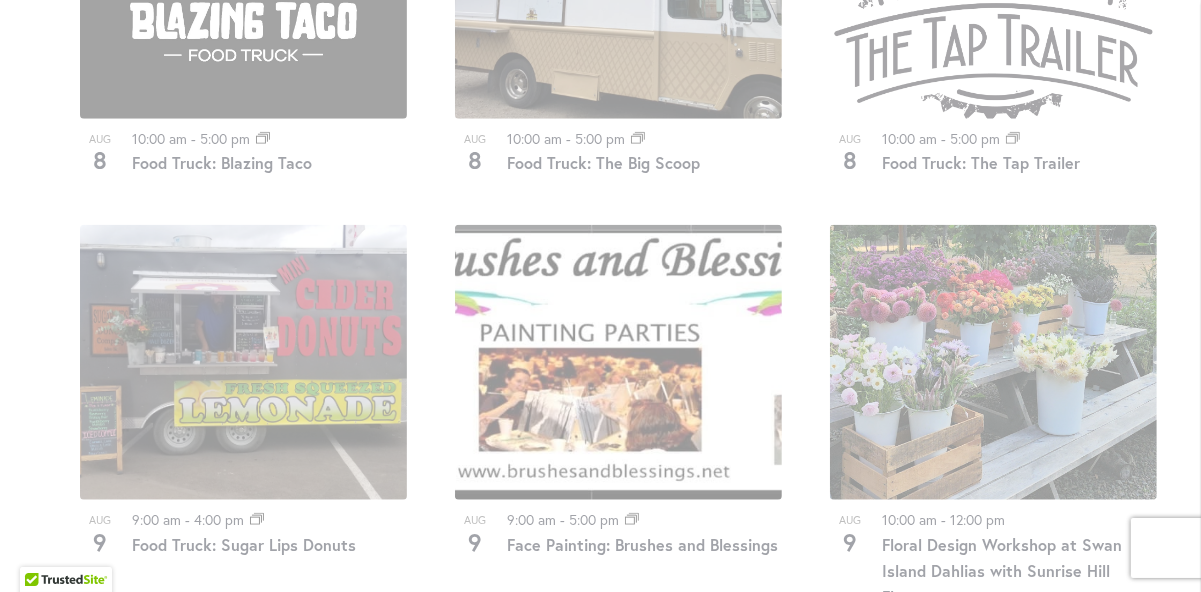 scroll, scrollTop: 1246, scrollLeft: 0, axis: vertical 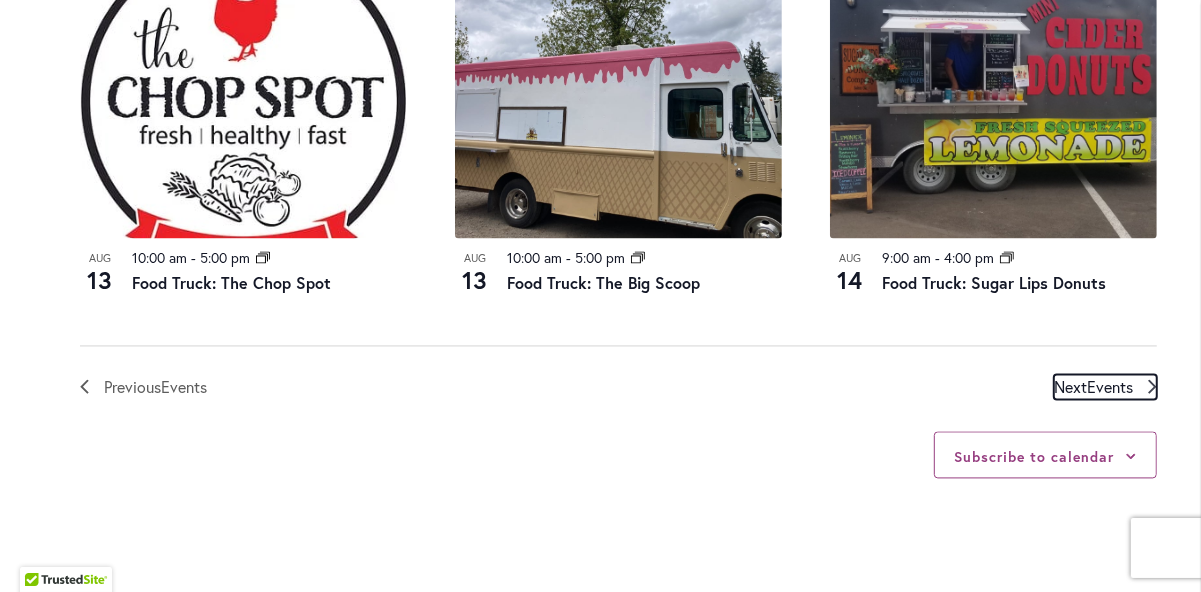 click on "Events" at bounding box center [1110, 387] 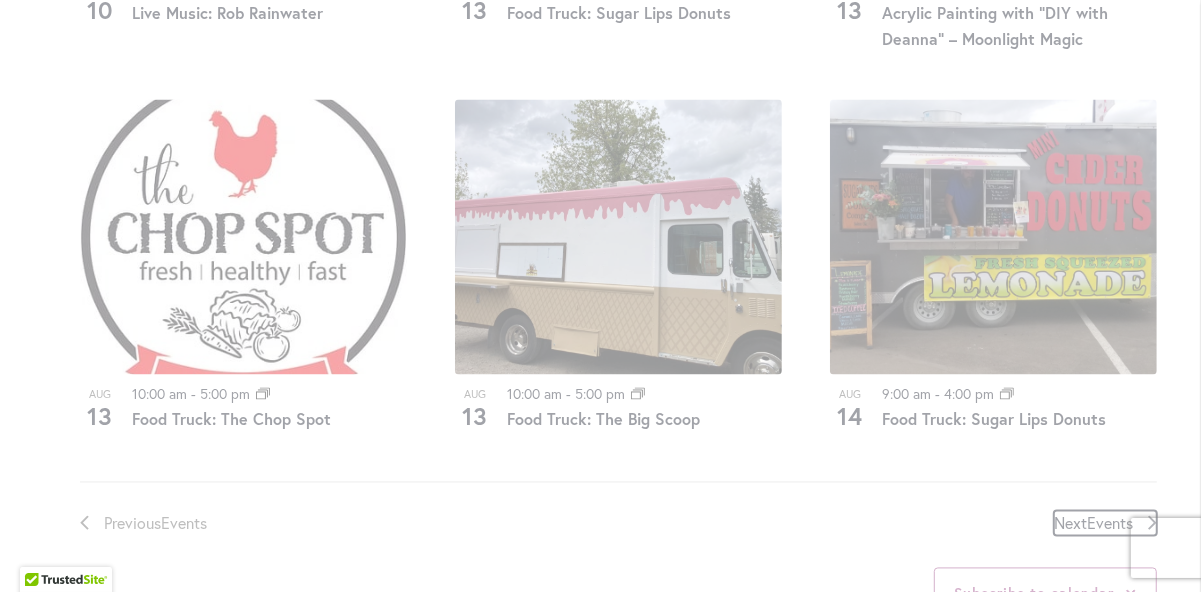 scroll, scrollTop: 2246, scrollLeft: 0, axis: vertical 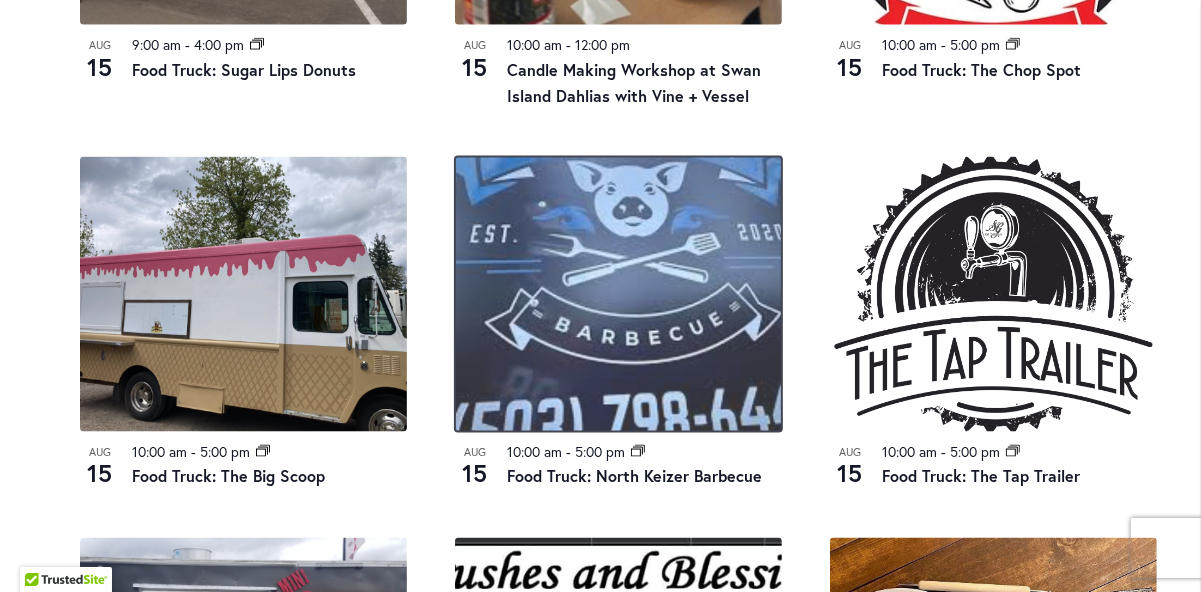 click at bounding box center (618, 294) 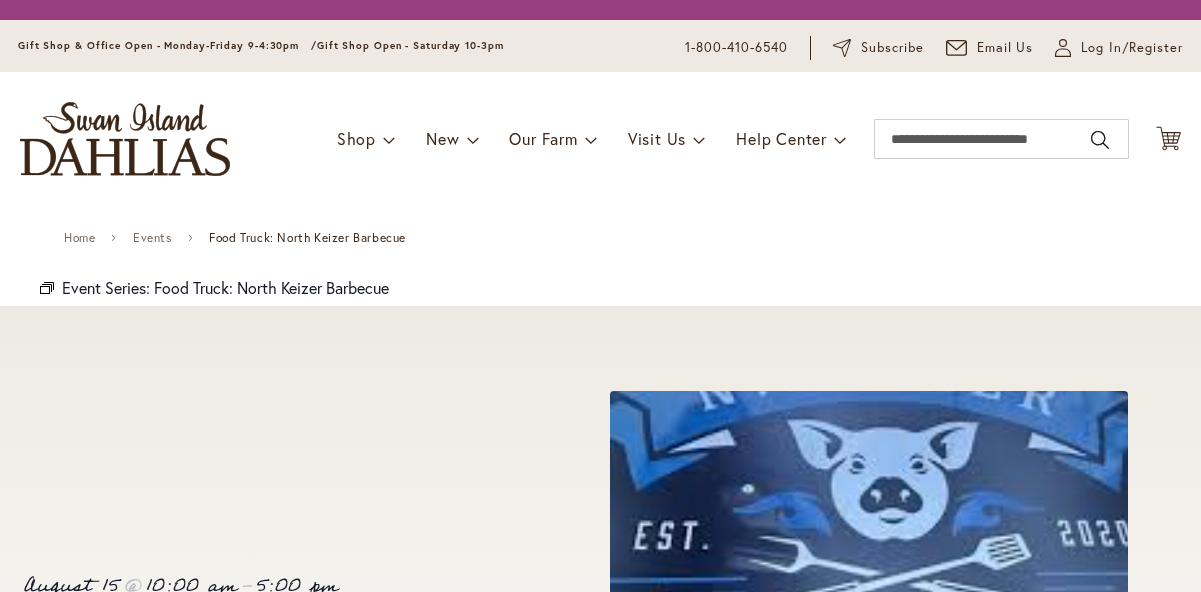 scroll, scrollTop: 0, scrollLeft: 0, axis: both 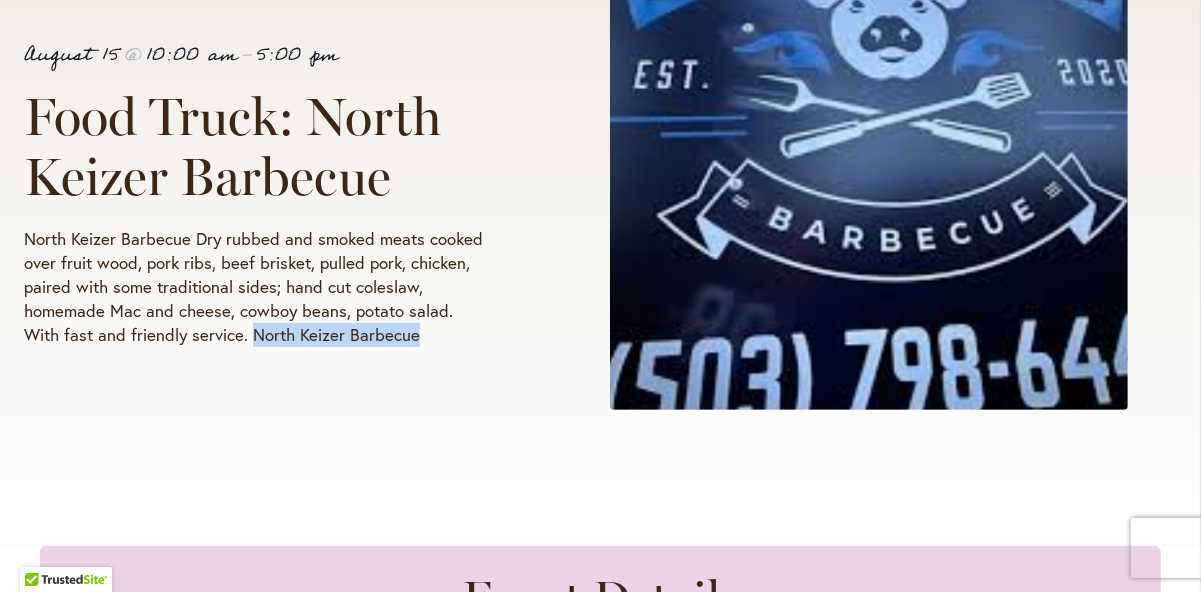 drag, startPoint x: 250, startPoint y: 338, endPoint x: 405, endPoint y: 340, distance: 155.01291 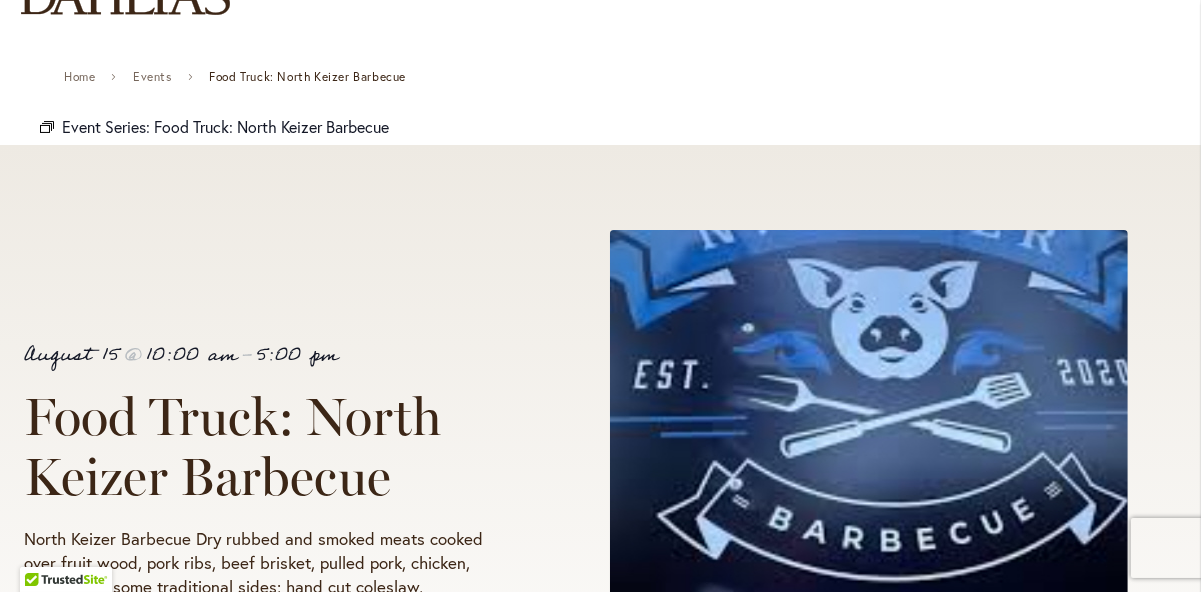 scroll, scrollTop: 0, scrollLeft: 0, axis: both 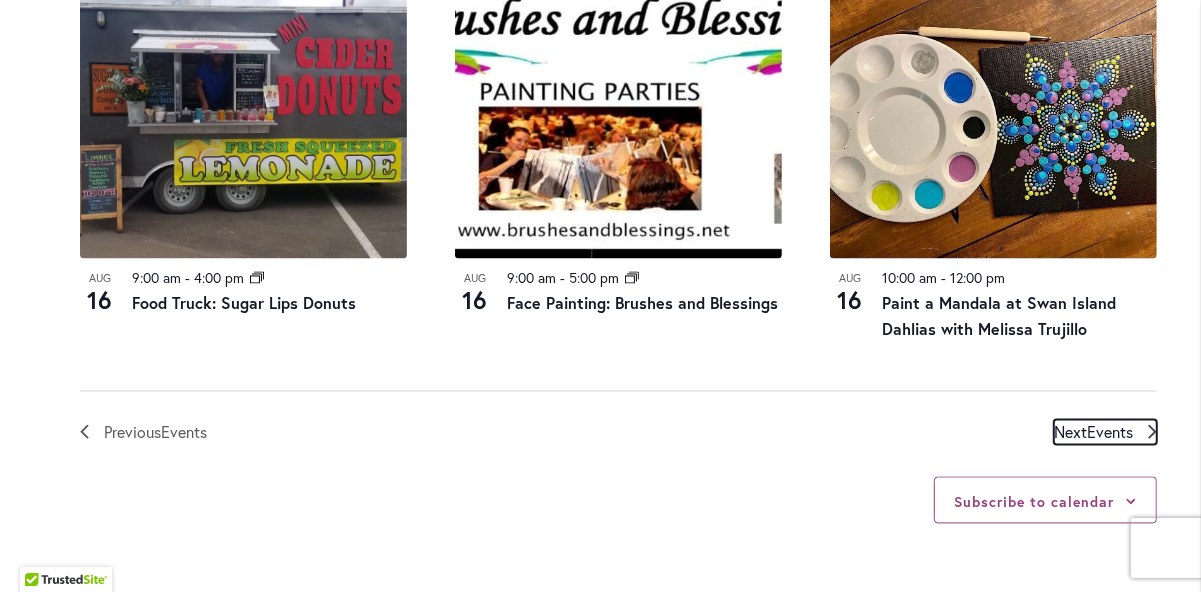 click on "Events" at bounding box center [1110, 432] 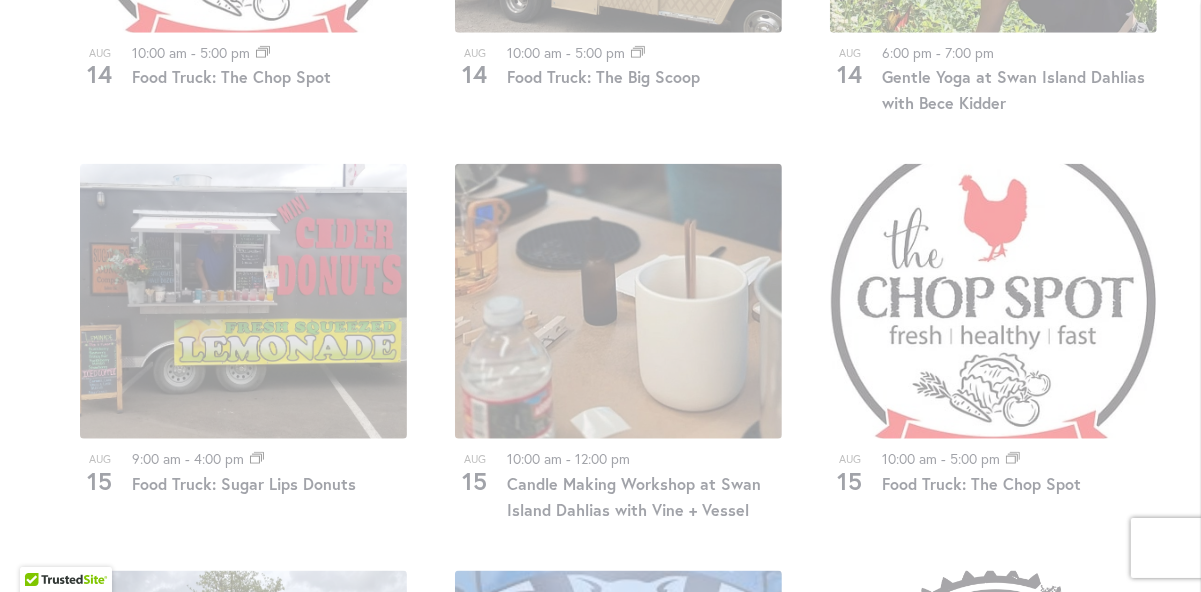 scroll, scrollTop: 1446, scrollLeft: 0, axis: vertical 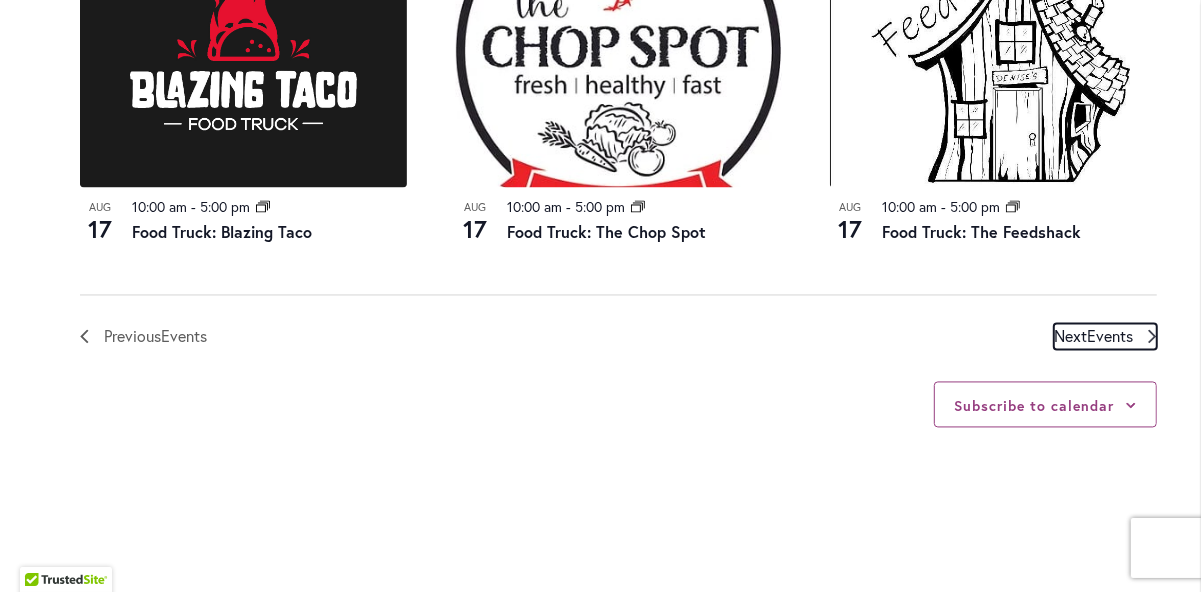 click on "Events" at bounding box center (1110, 336) 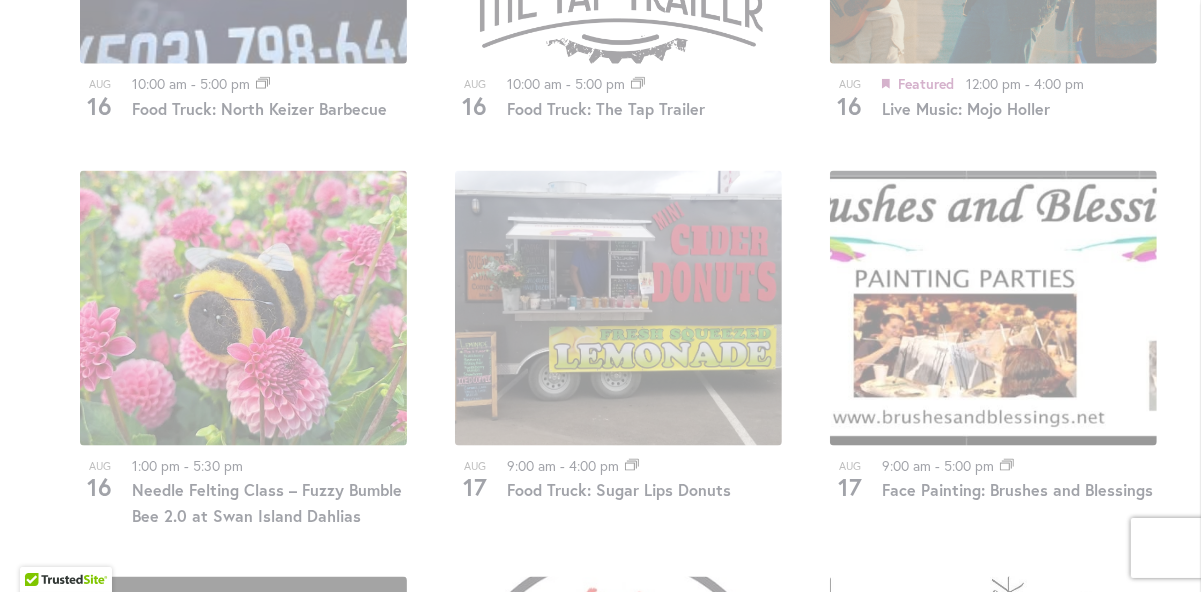 scroll, scrollTop: 1846, scrollLeft: 0, axis: vertical 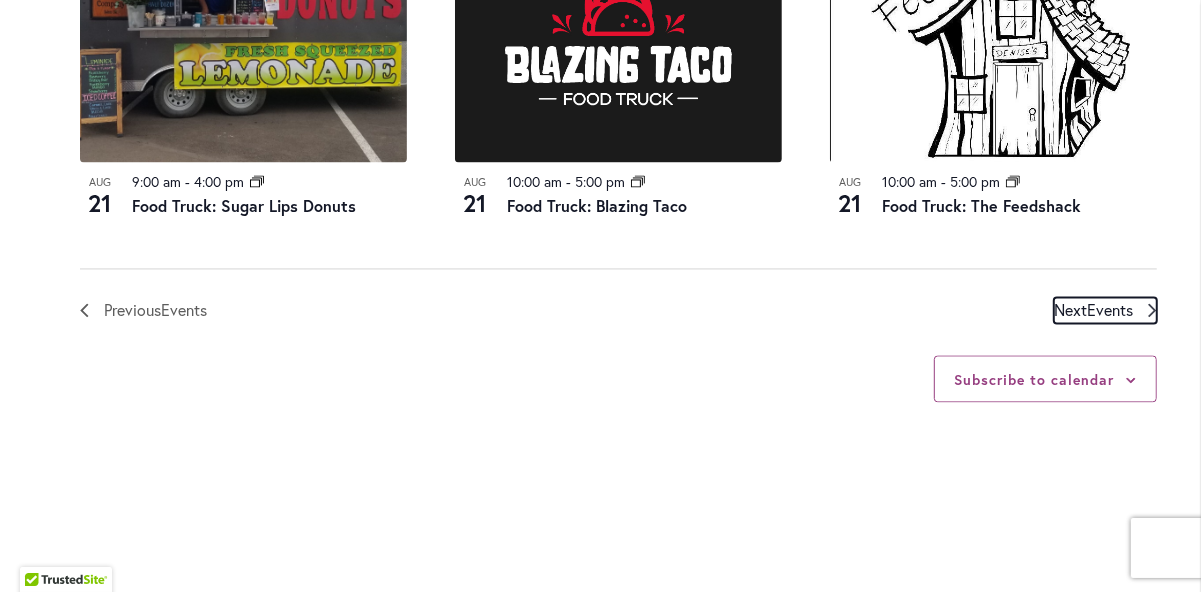 click on "Next  Events" at bounding box center (1093, 310) 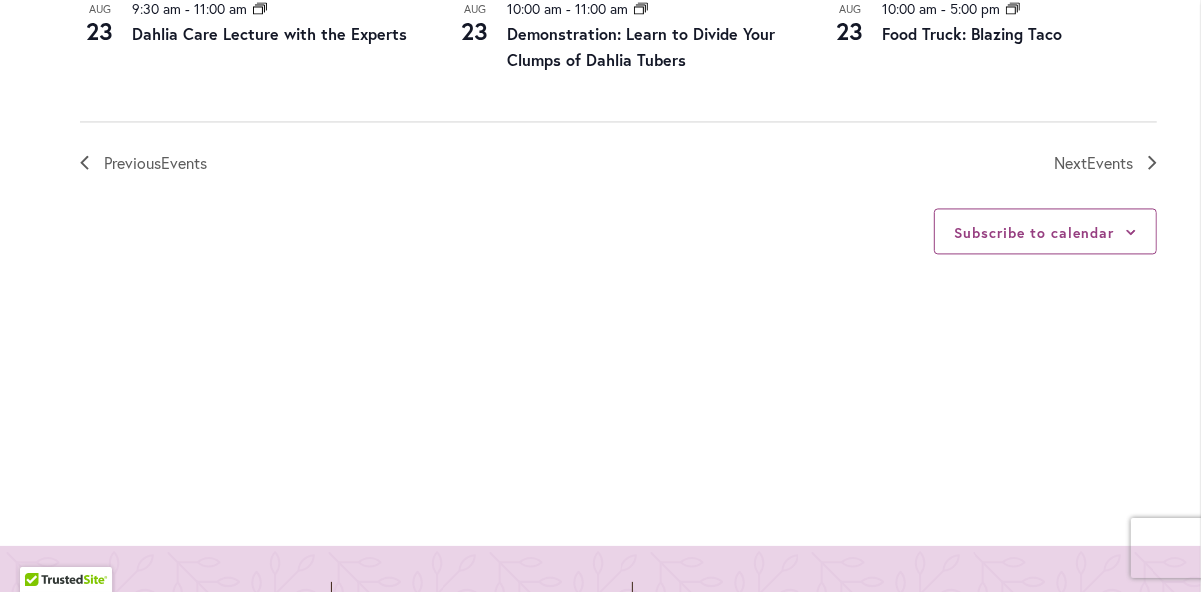 scroll, scrollTop: 2546, scrollLeft: 0, axis: vertical 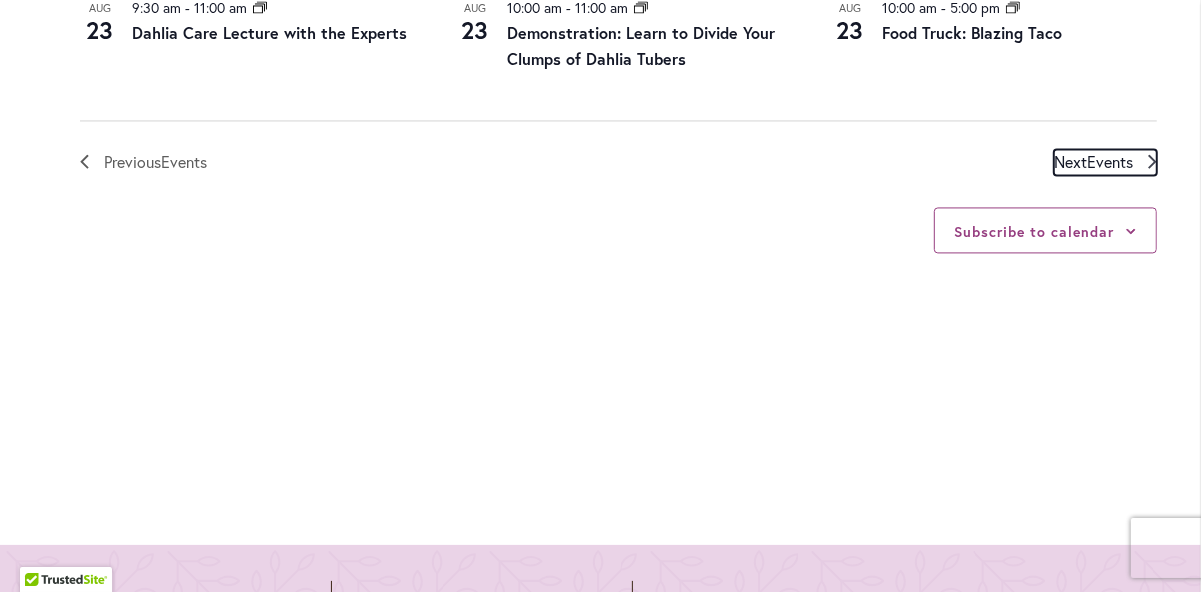 click on "Events" at bounding box center [1110, 161] 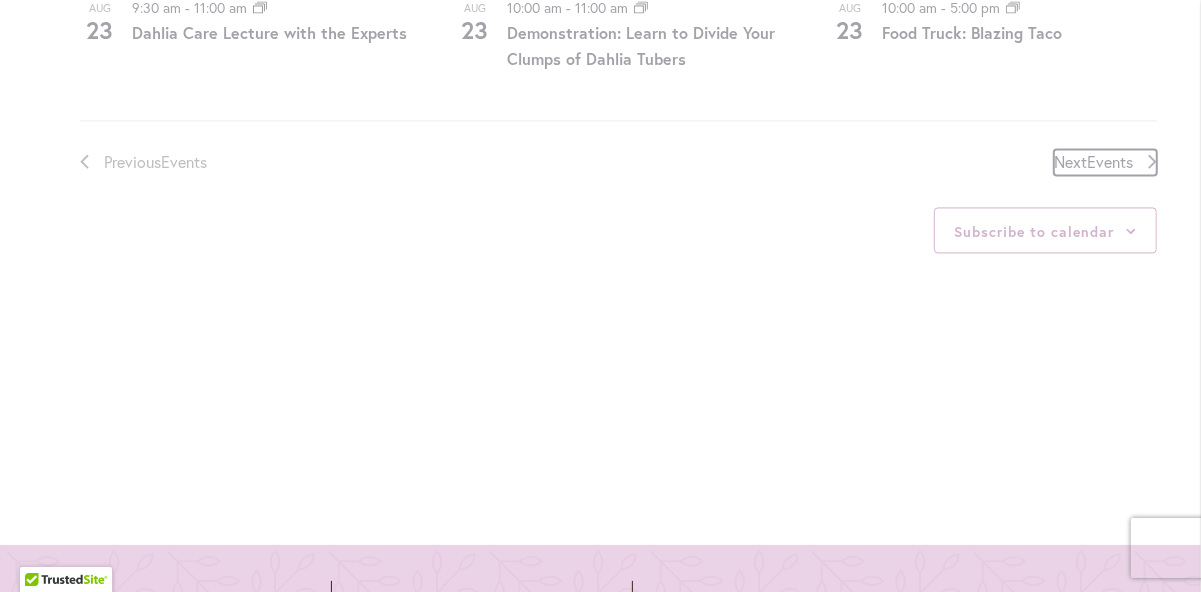 scroll, scrollTop: 946, scrollLeft: 0, axis: vertical 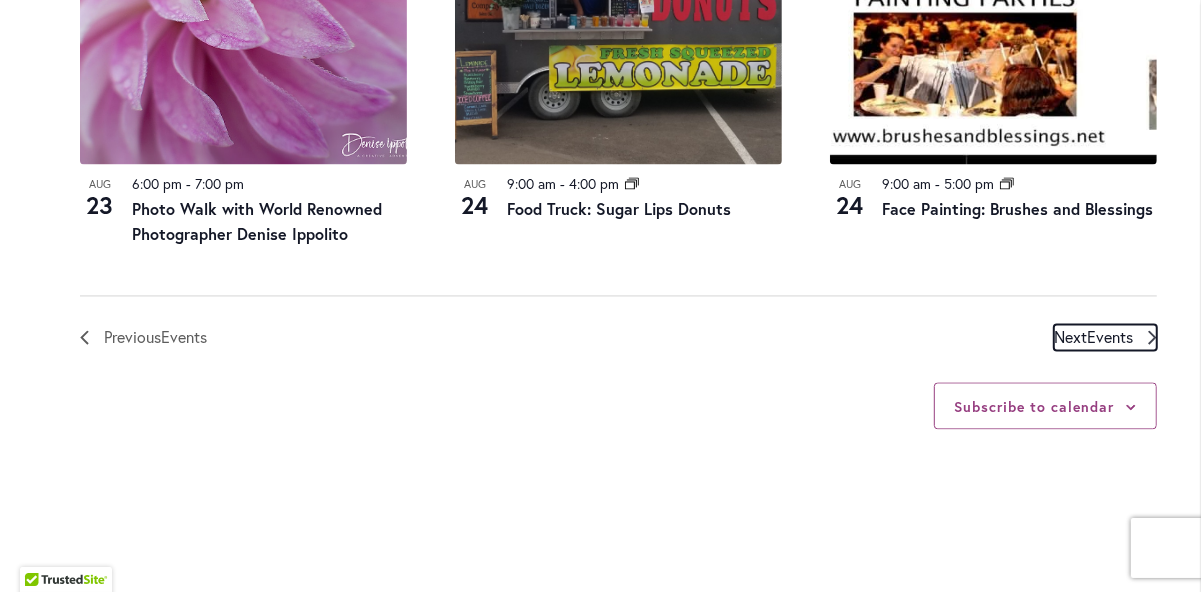 click on "Events" at bounding box center (1110, 336) 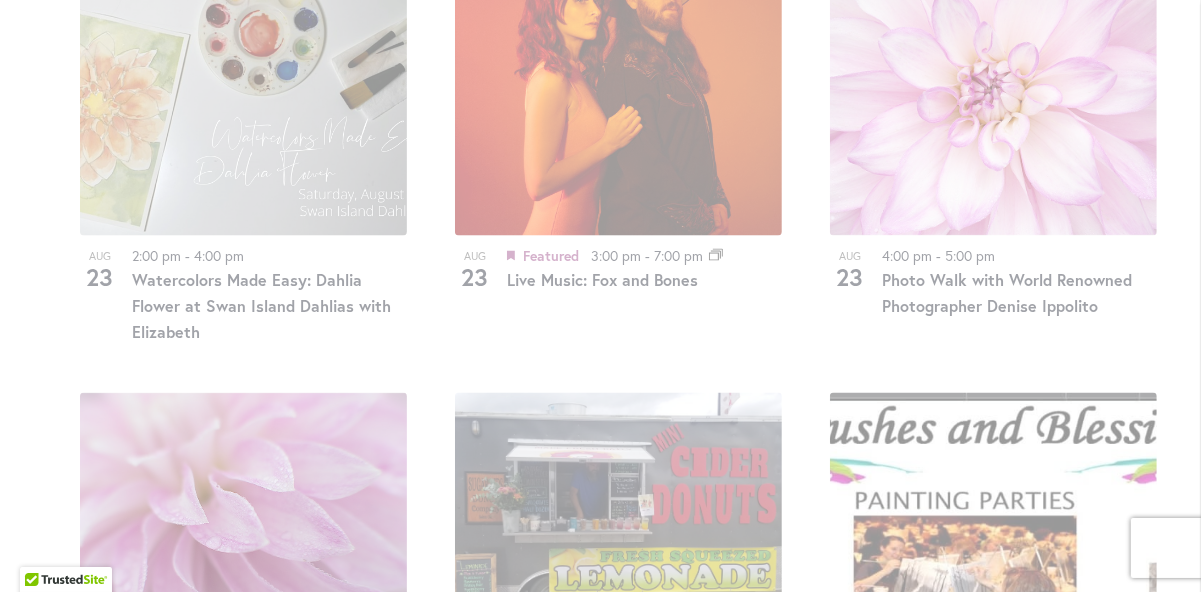 scroll, scrollTop: 1946, scrollLeft: 0, axis: vertical 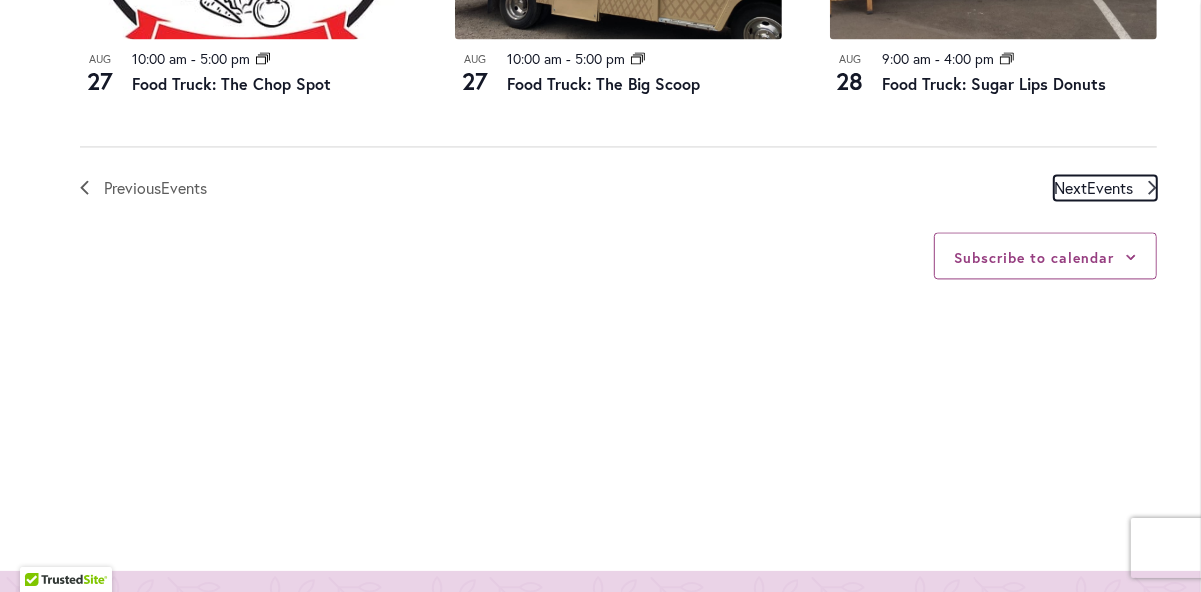 click on "Next  Events" at bounding box center (1093, 188) 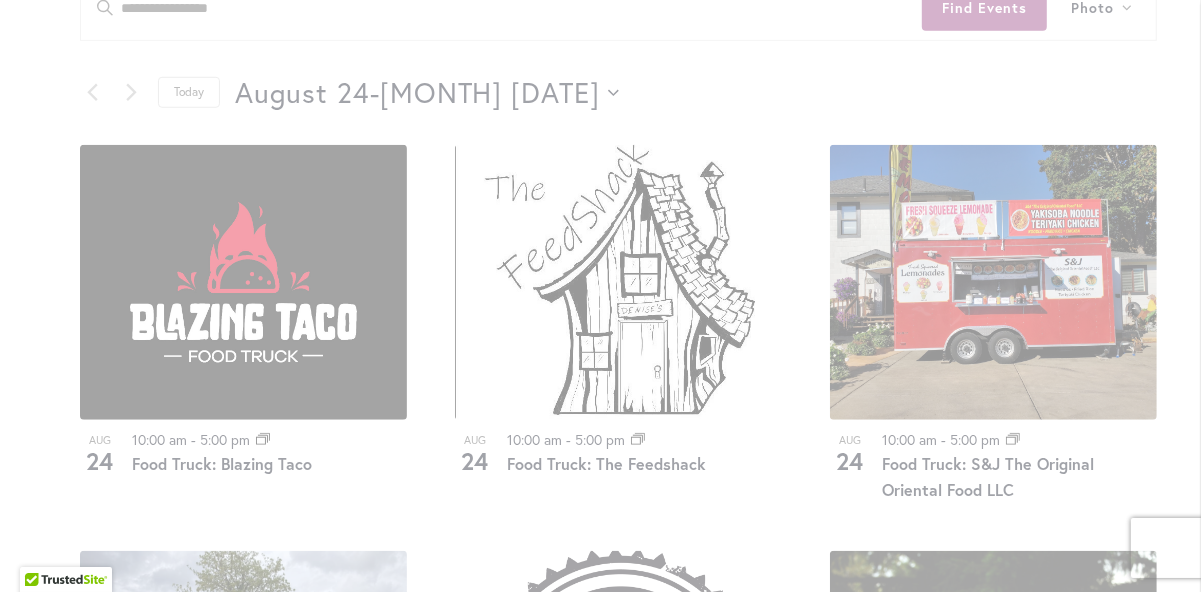 scroll, scrollTop: 946, scrollLeft: 0, axis: vertical 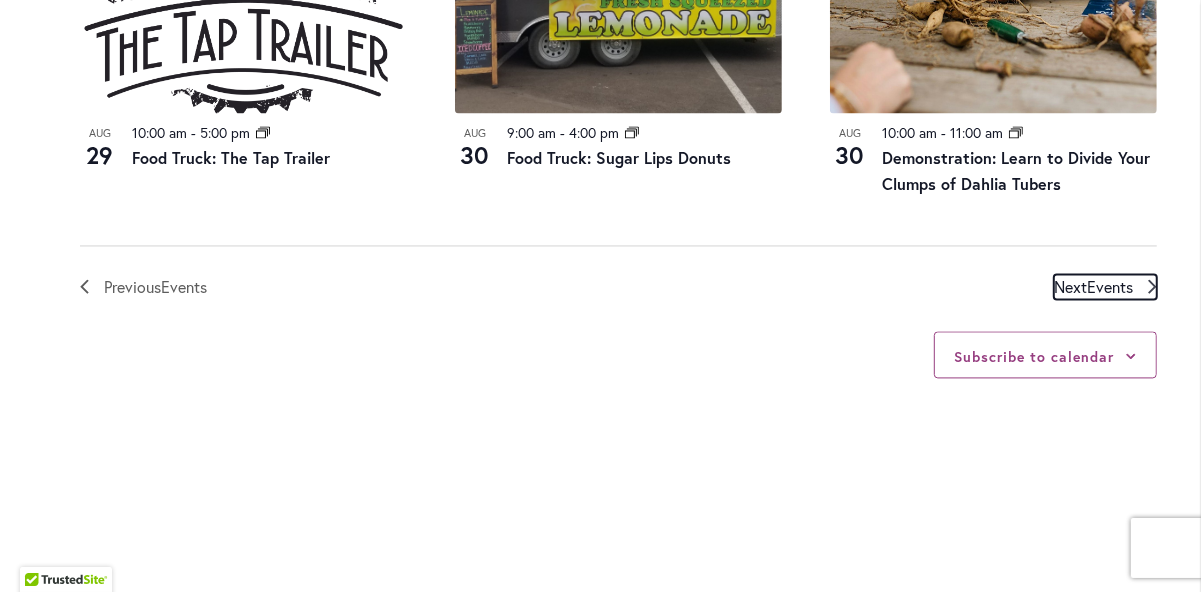 click on "Events" at bounding box center (1110, 286) 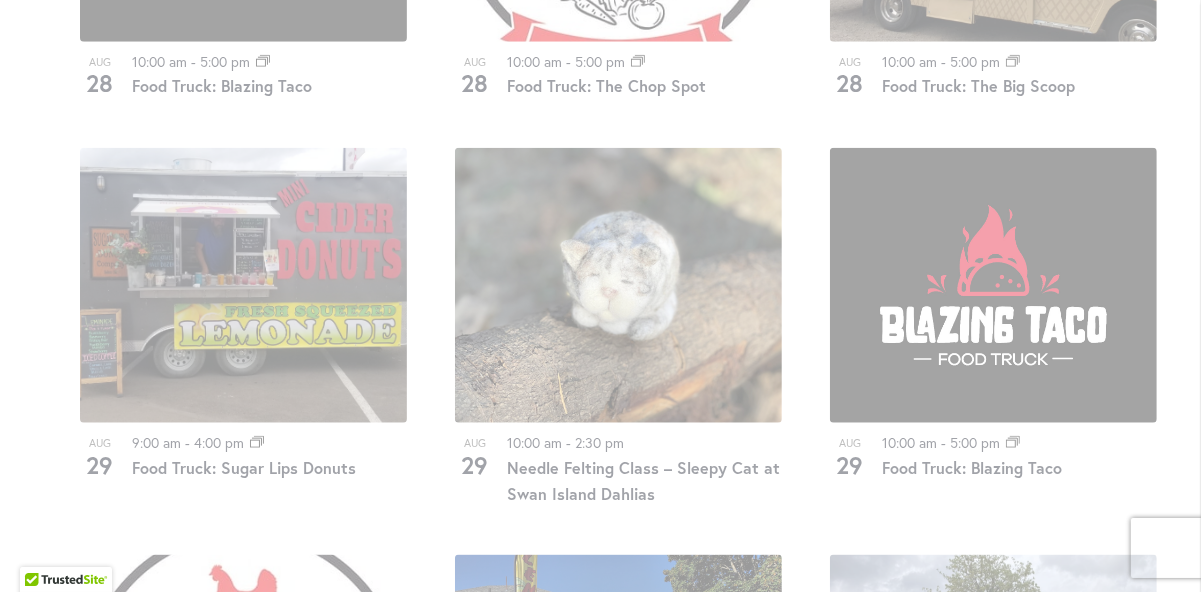 scroll, scrollTop: 1546, scrollLeft: 0, axis: vertical 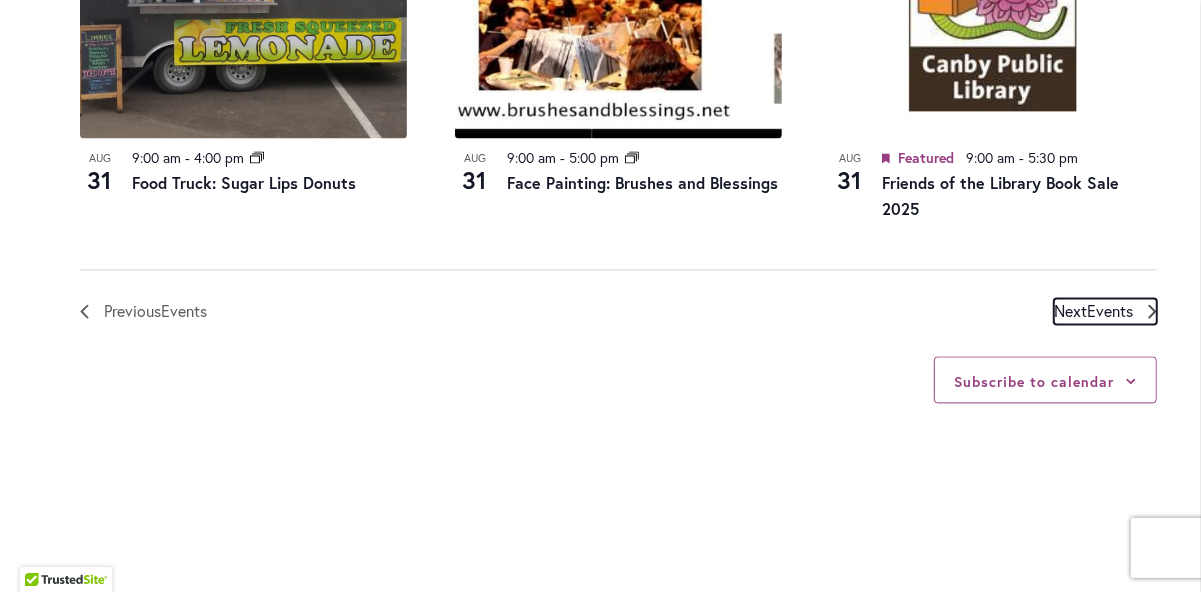 click on "Next  Events" at bounding box center [1093, 311] 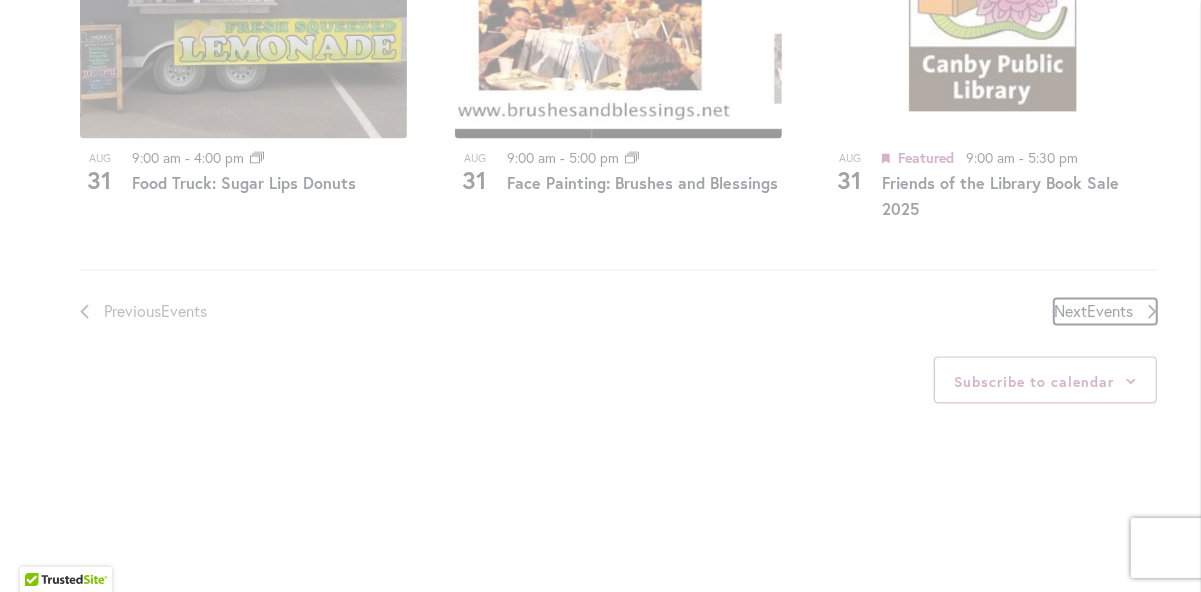 scroll, scrollTop: 946, scrollLeft: 0, axis: vertical 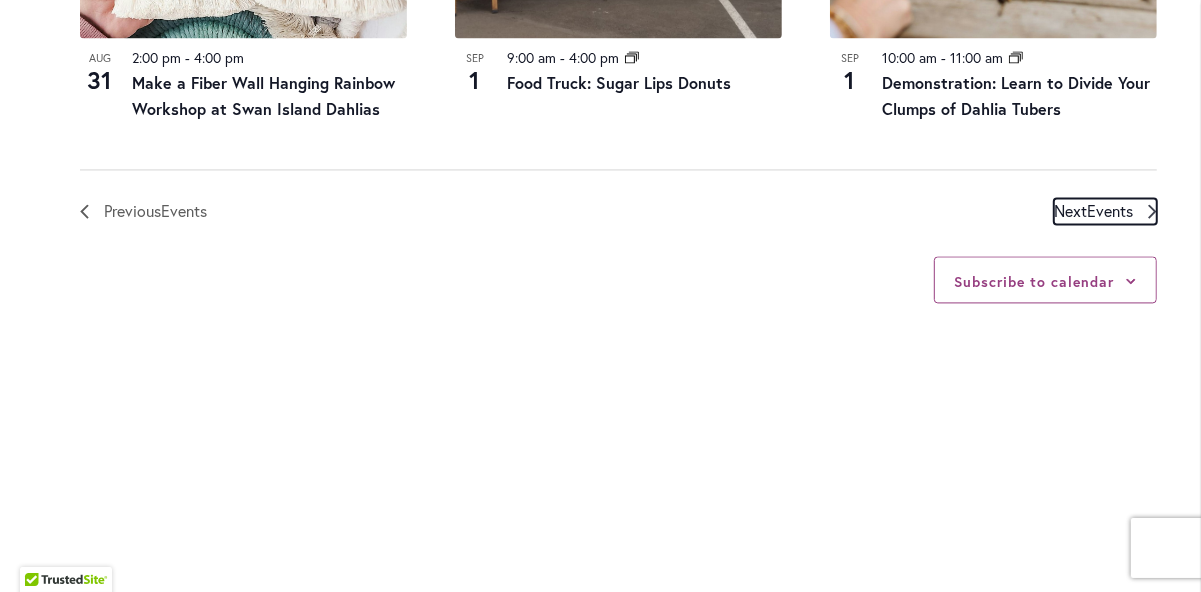 click on "Events" at bounding box center [1110, 210] 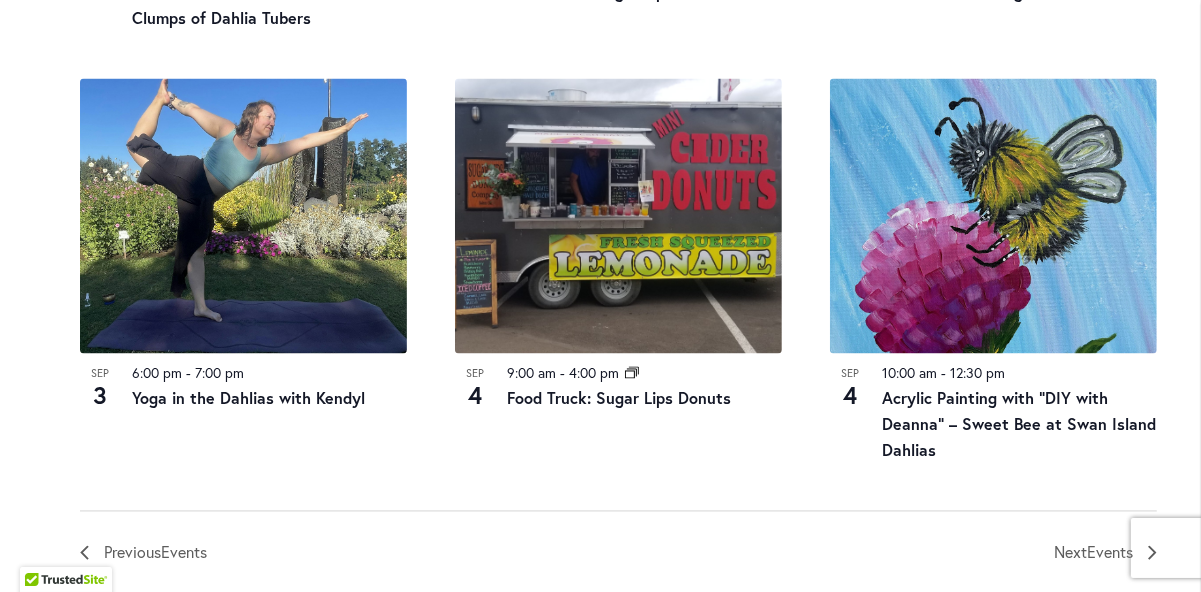 scroll, scrollTop: 2246, scrollLeft: 0, axis: vertical 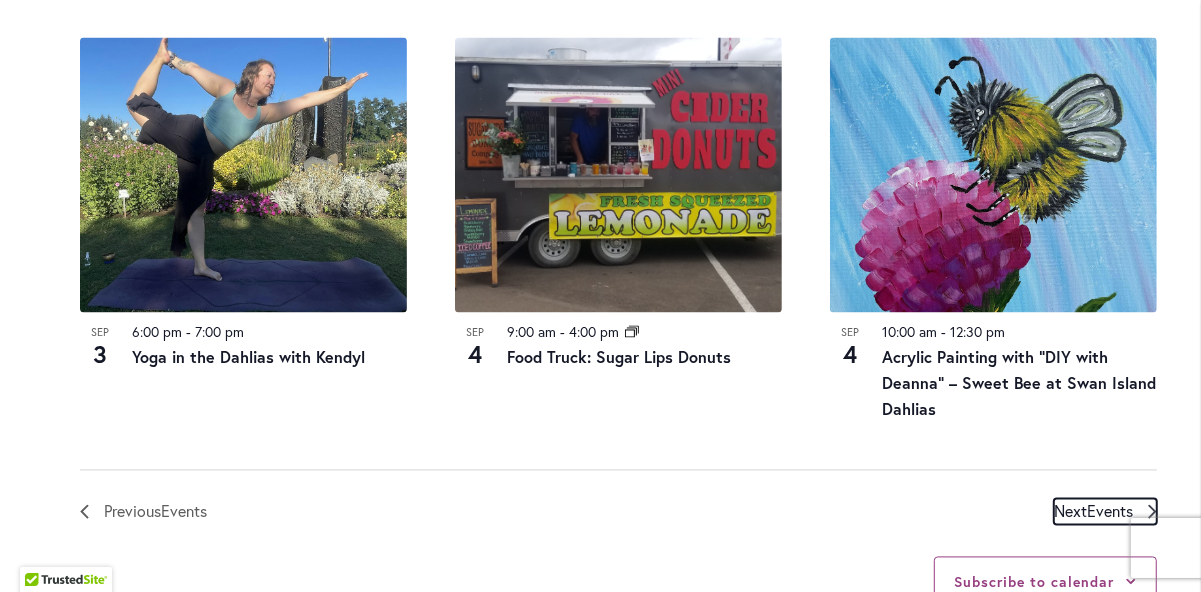 click on "Next  Events" at bounding box center (1093, 512) 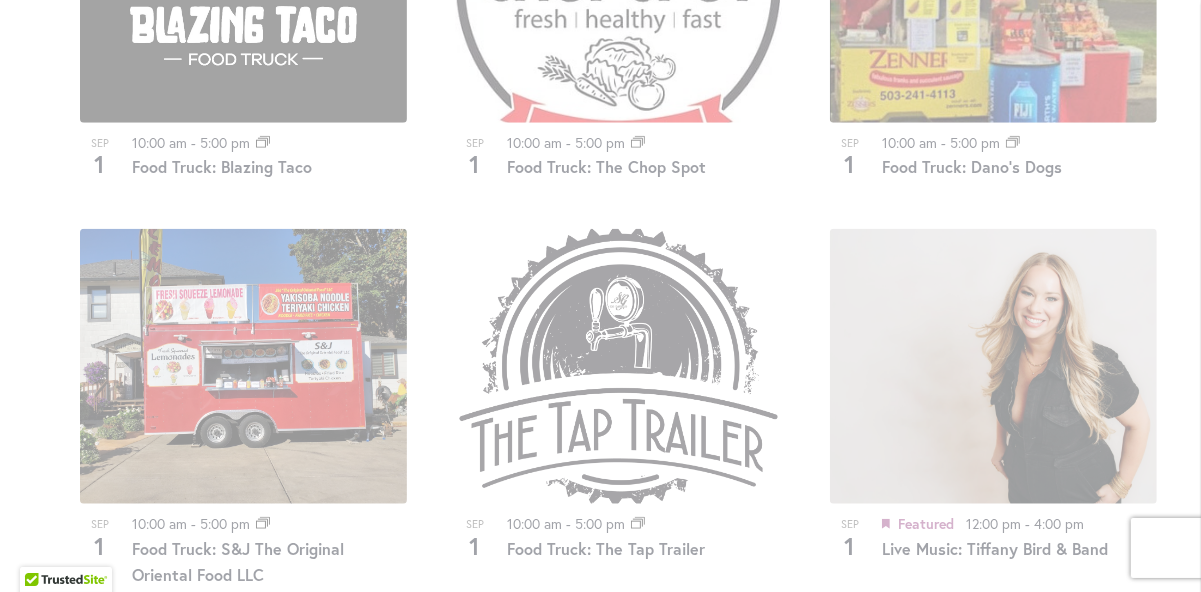 scroll, scrollTop: 1246, scrollLeft: 0, axis: vertical 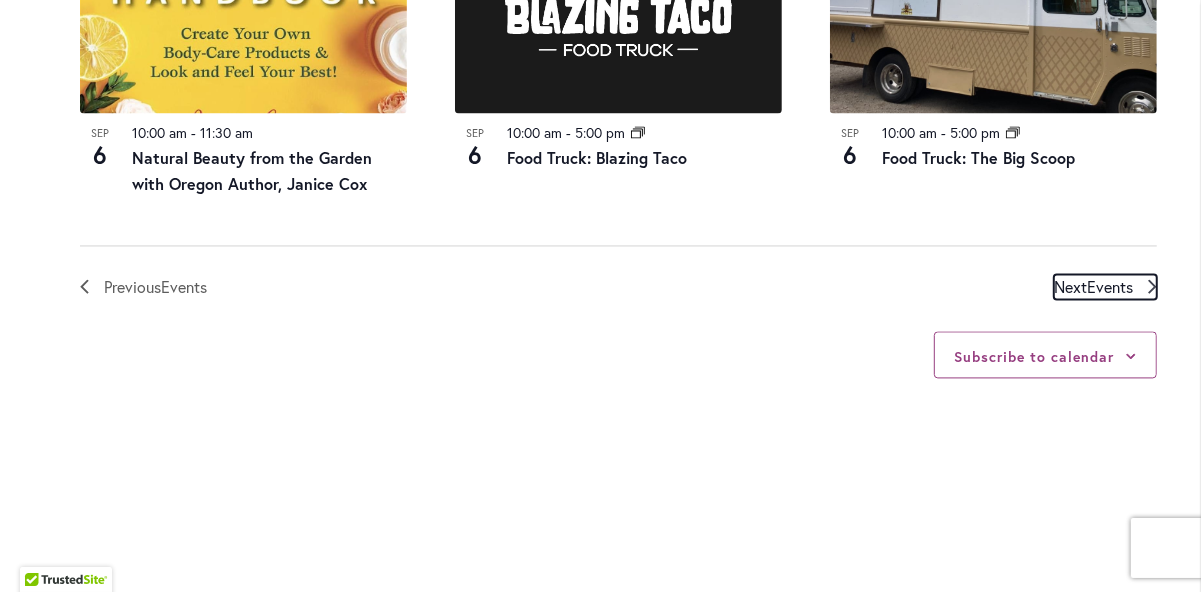 click on "Events" at bounding box center [1110, 286] 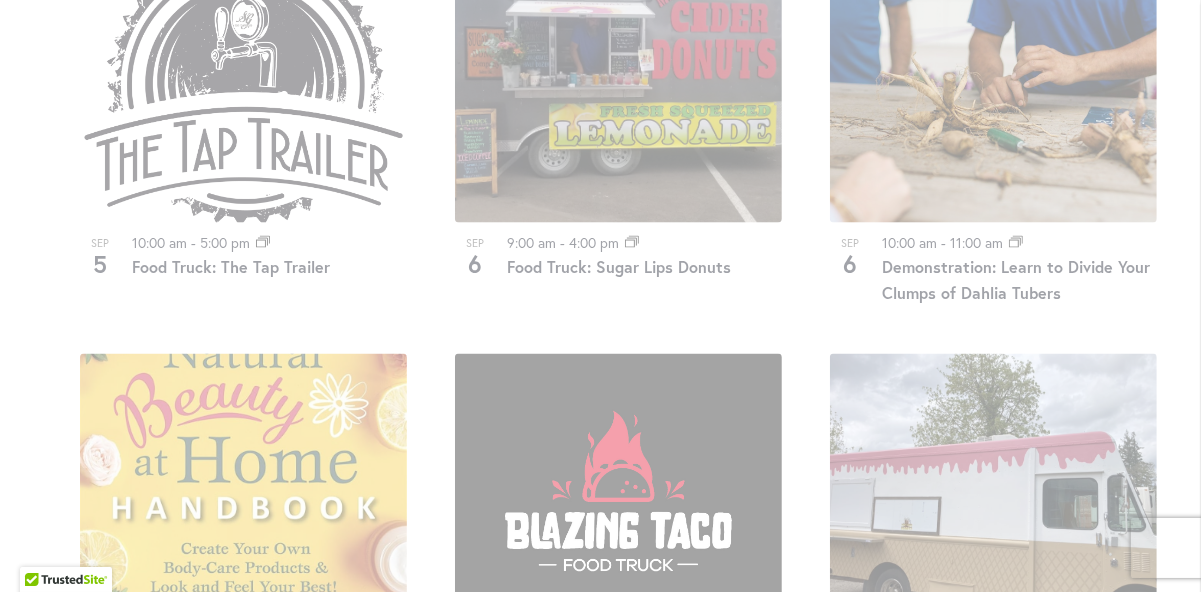 scroll, scrollTop: 1946, scrollLeft: 0, axis: vertical 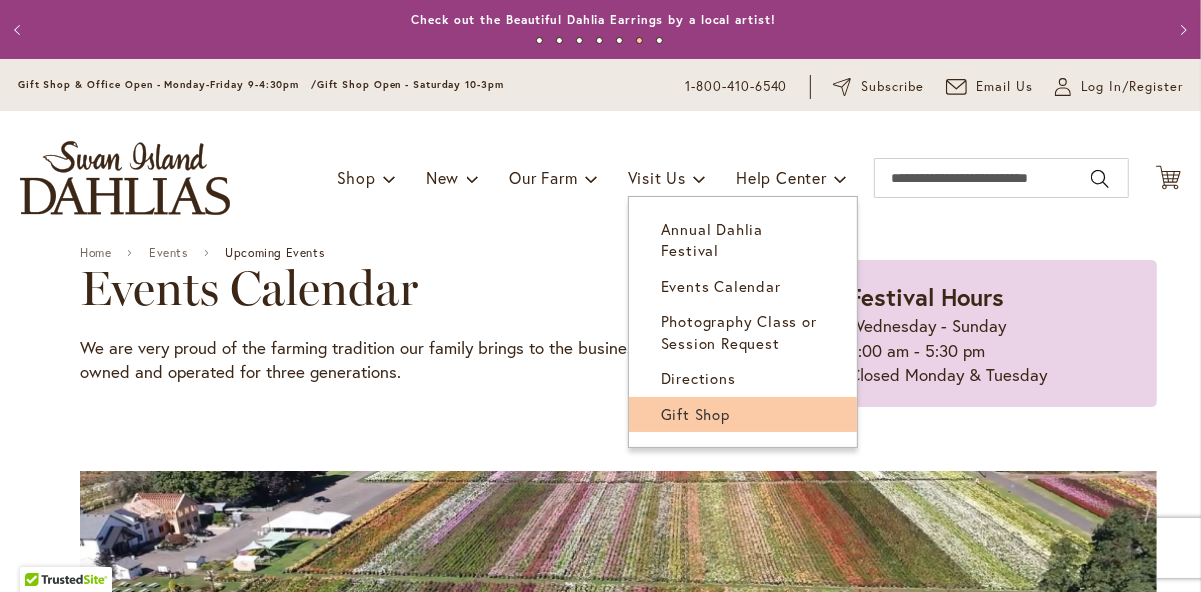 click on "Gift Shop" at bounding box center (695, 414) 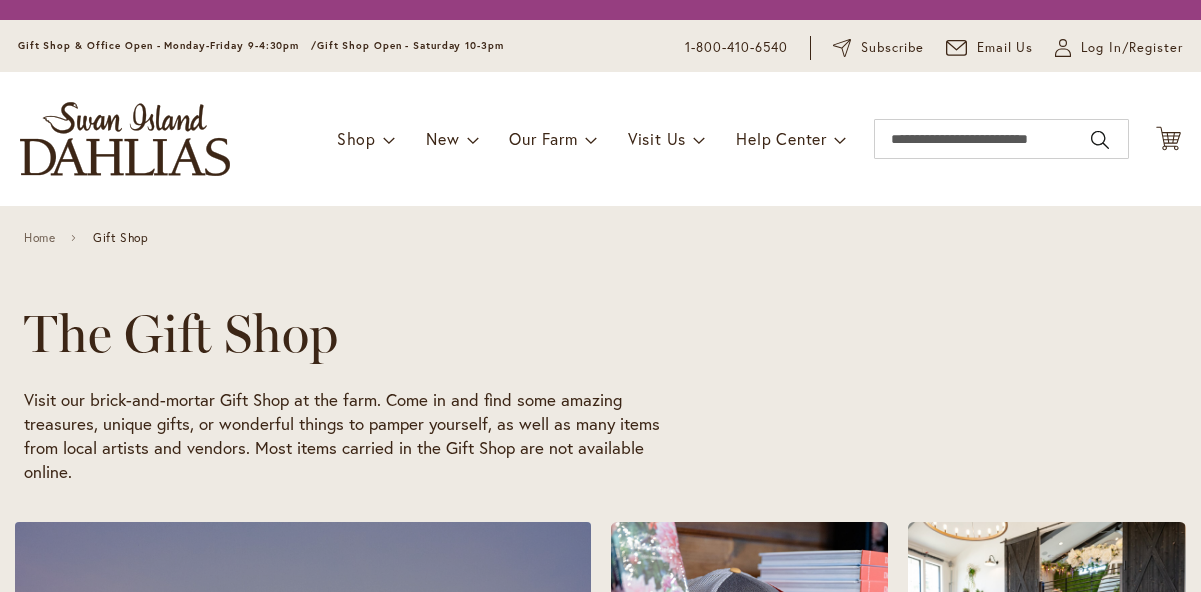 scroll, scrollTop: 0, scrollLeft: 0, axis: both 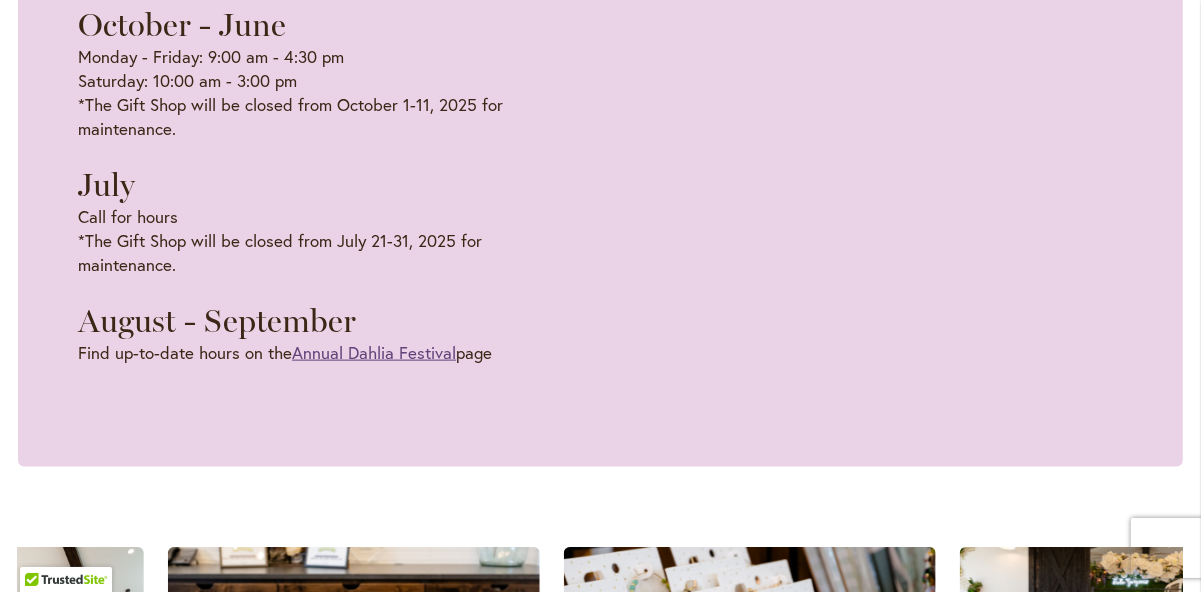 click on "Annual Dahlia Festival" at bounding box center [374, 352] 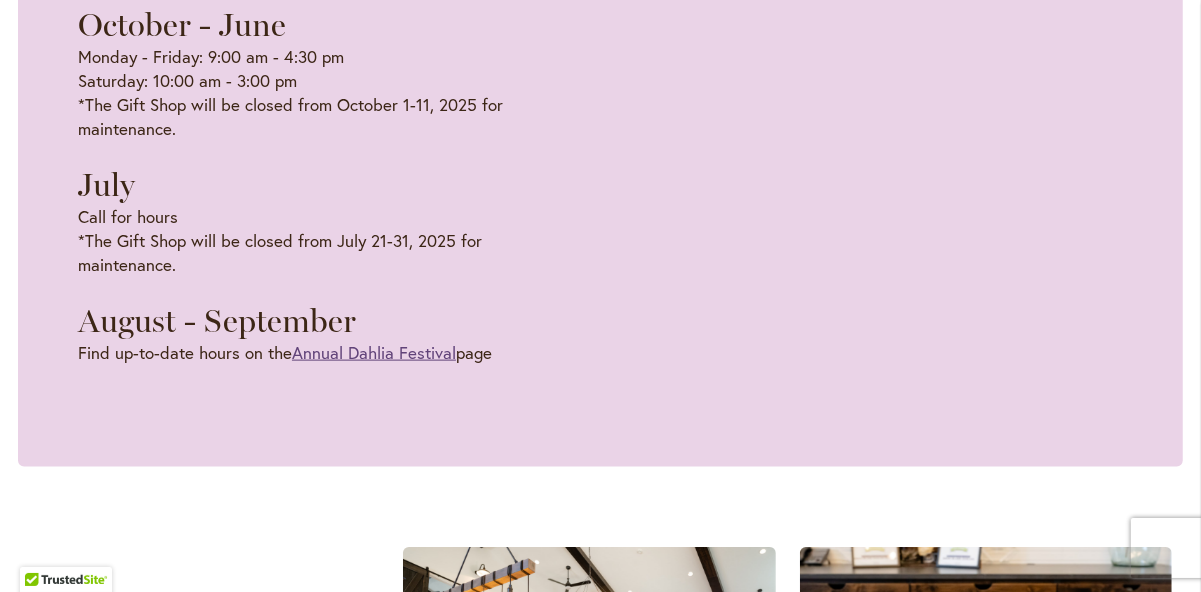 scroll, scrollTop: 0, scrollLeft: 0, axis: both 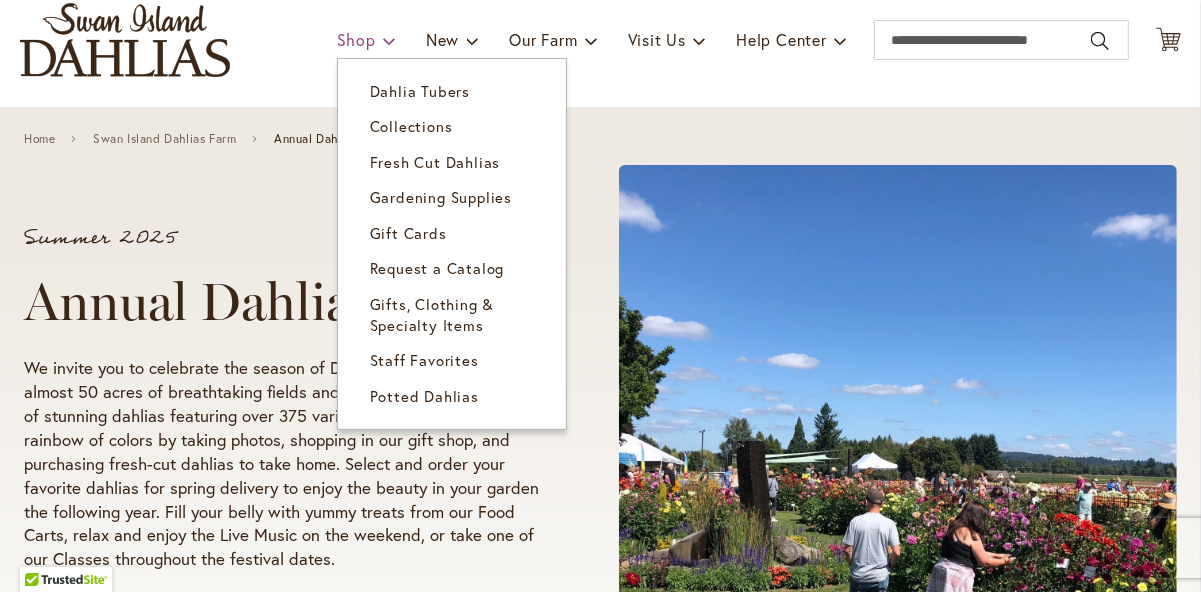 click on "Shop" at bounding box center [356, 39] 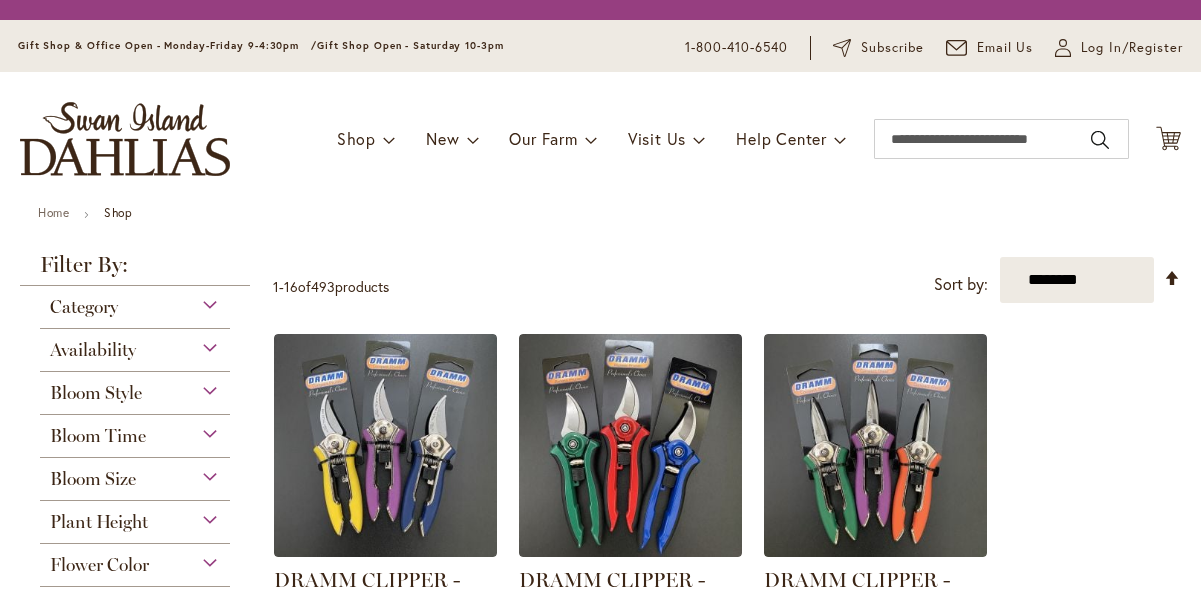 scroll, scrollTop: 0, scrollLeft: 0, axis: both 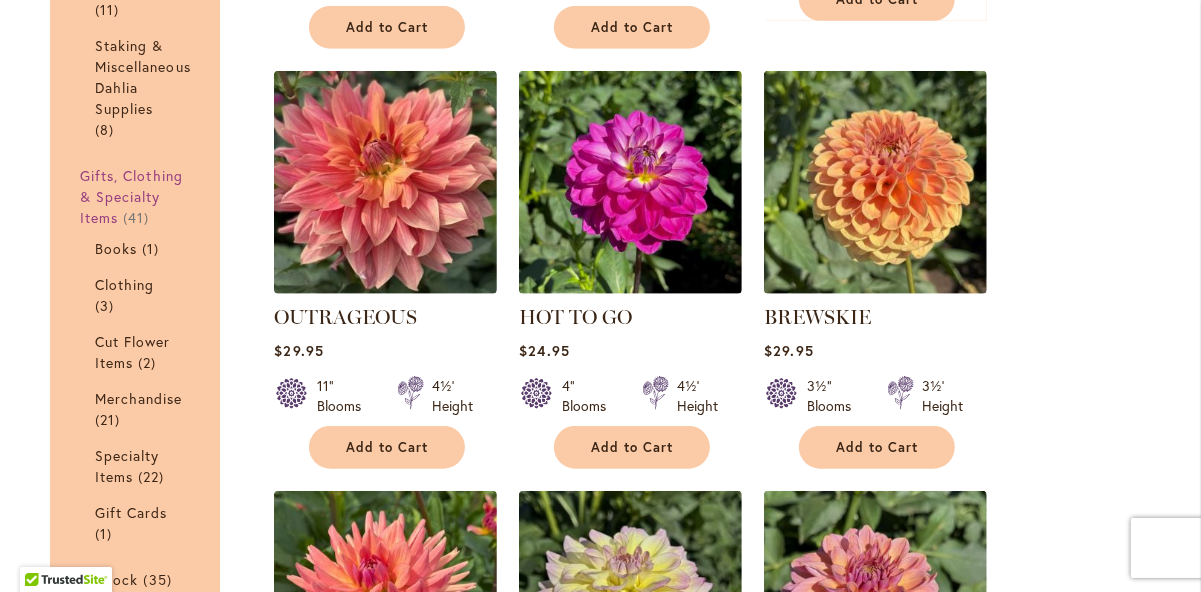click on "Gifts, Clothing & Specialty Items" at bounding box center [131, 196] 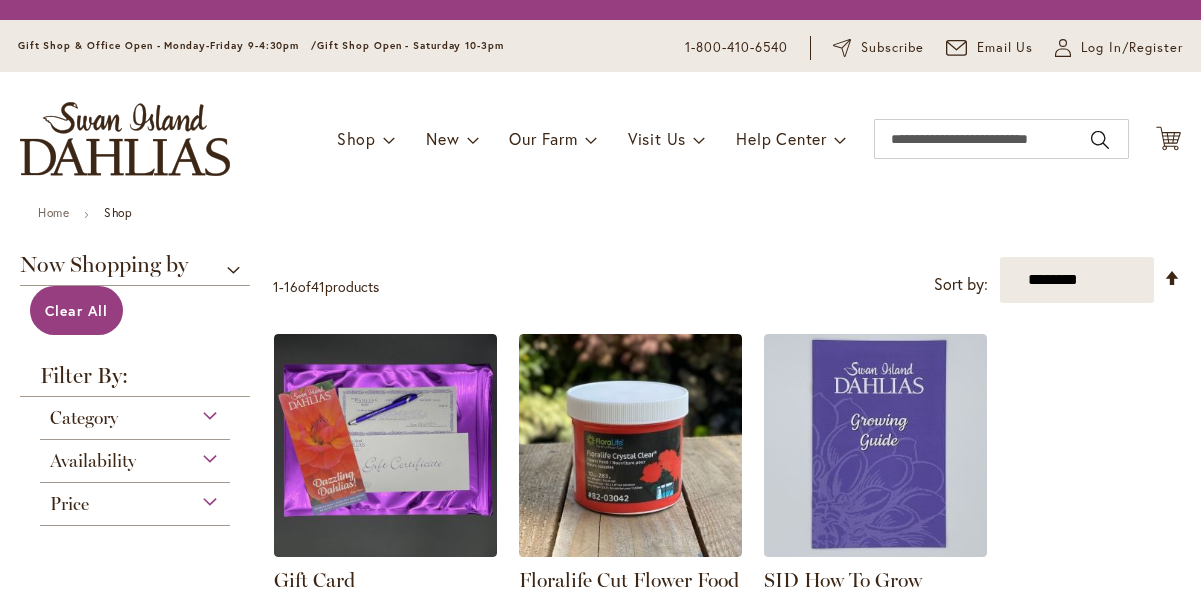 scroll, scrollTop: 0, scrollLeft: 0, axis: both 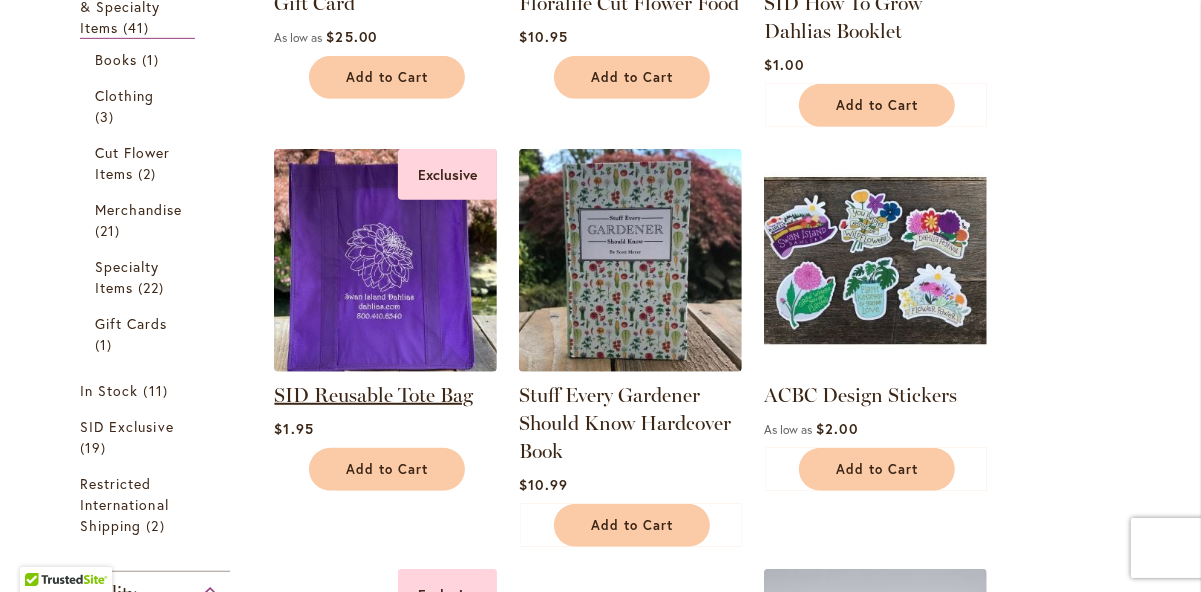 click on "SID Reusable Tote Bag" at bounding box center (373, 395) 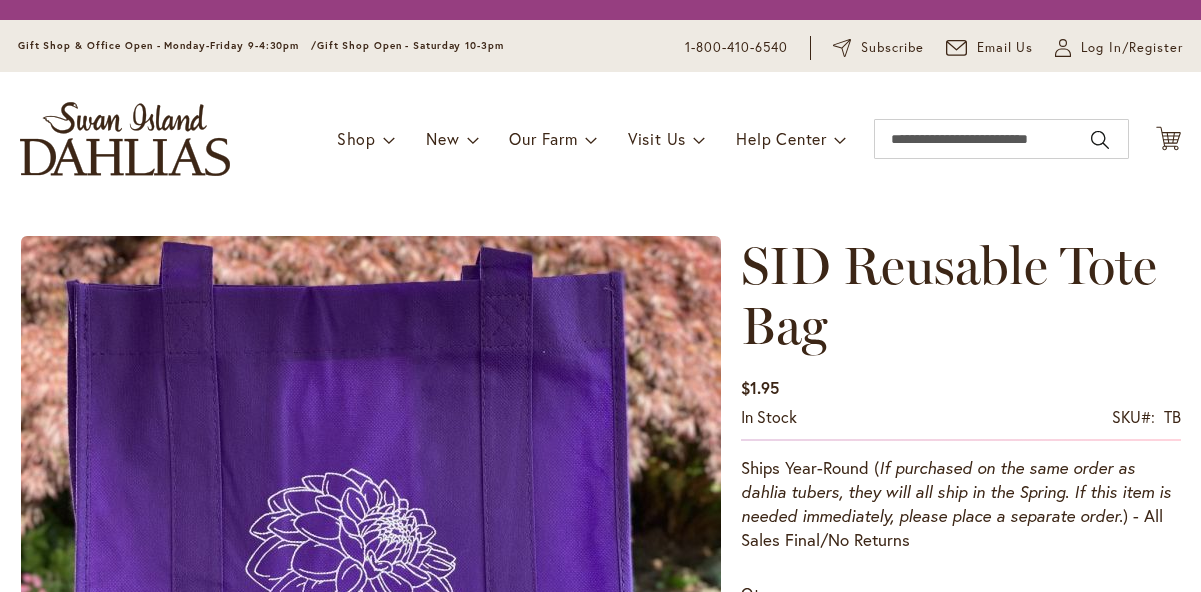 scroll, scrollTop: 0, scrollLeft: 0, axis: both 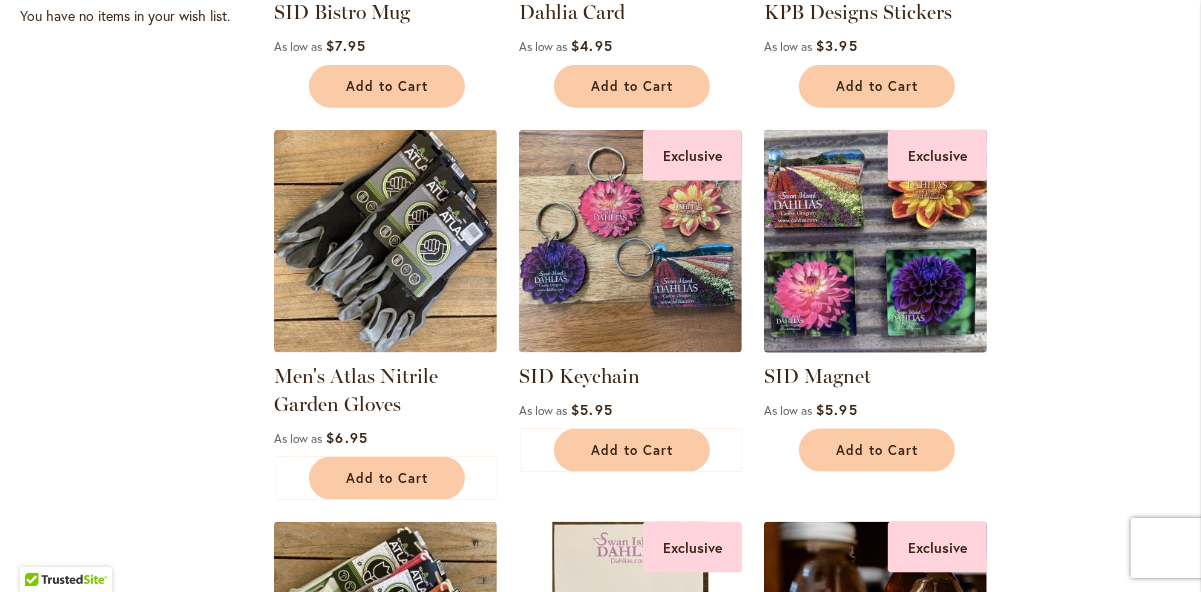 click at bounding box center (876, 241) 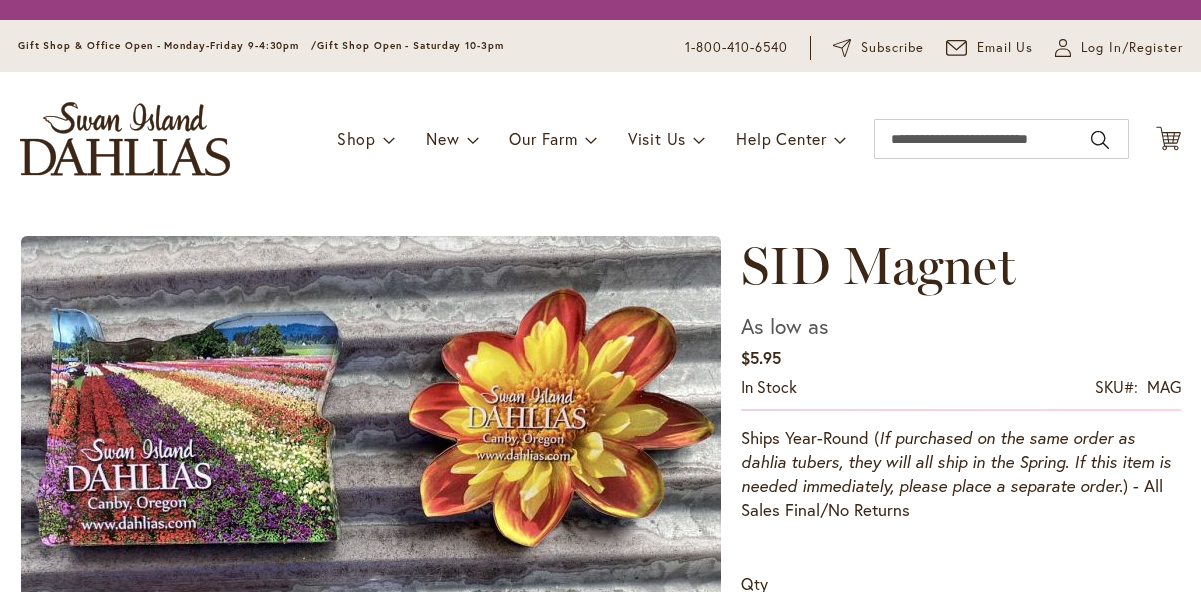 scroll, scrollTop: 0, scrollLeft: 0, axis: both 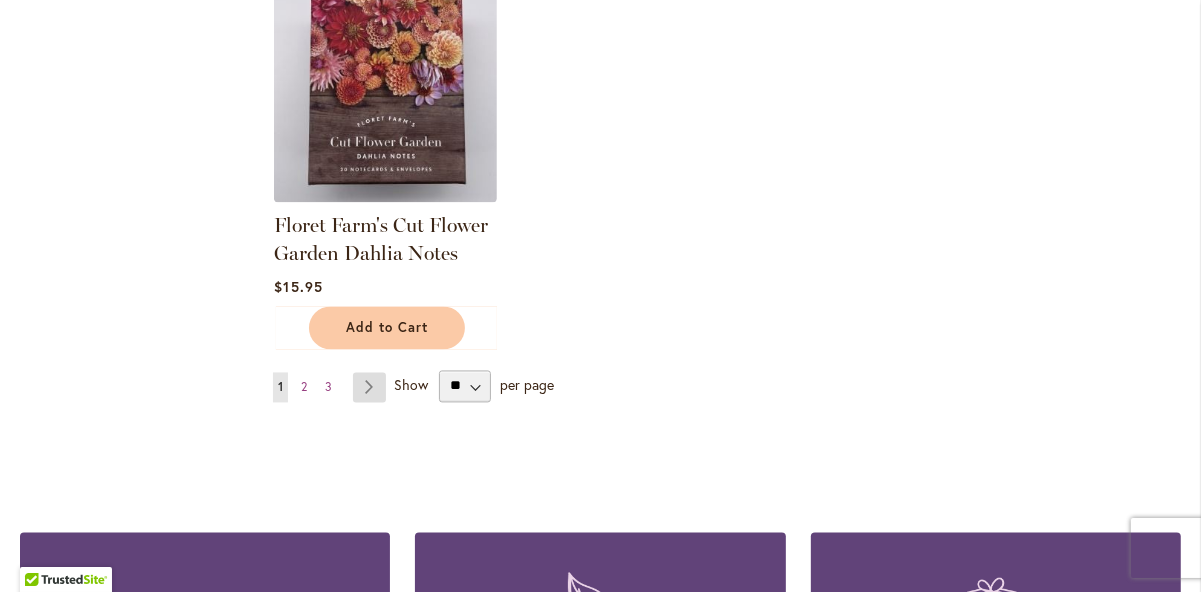click on "Page
Next" at bounding box center [369, 387] 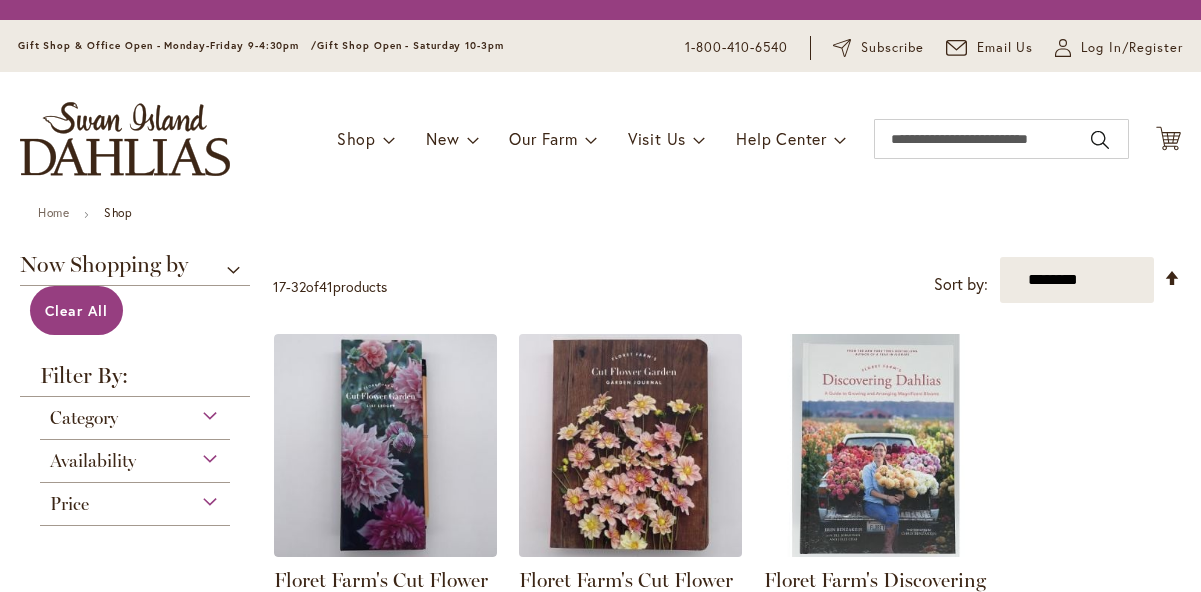scroll, scrollTop: 0, scrollLeft: 0, axis: both 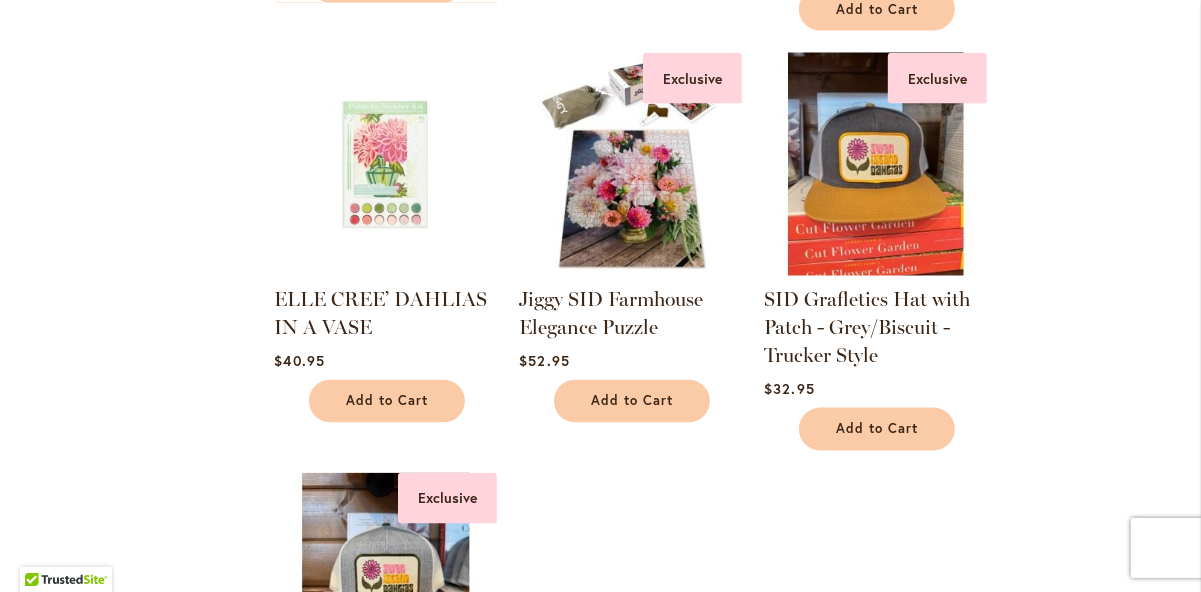 click at bounding box center (876, 164) 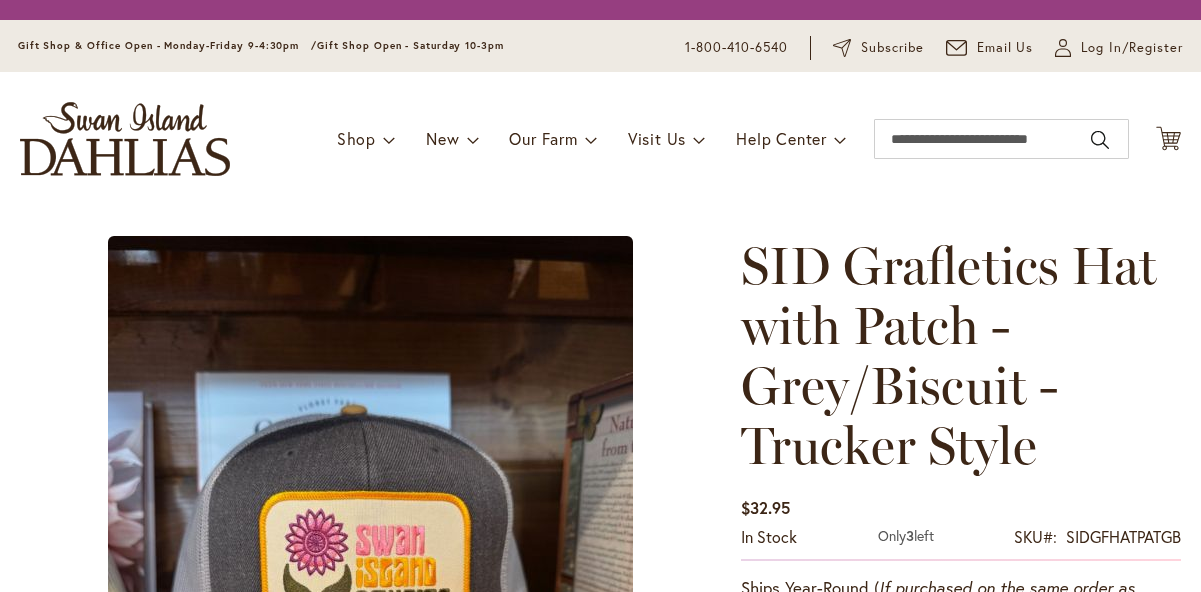 scroll, scrollTop: 0, scrollLeft: 0, axis: both 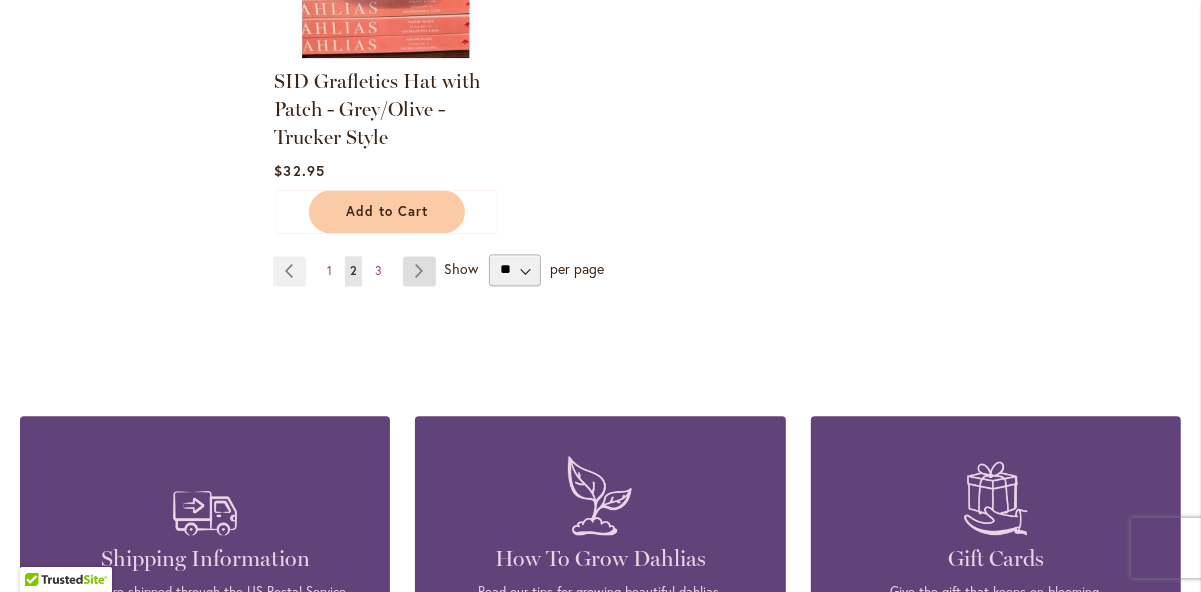 click on "Page
Next" at bounding box center (419, 271) 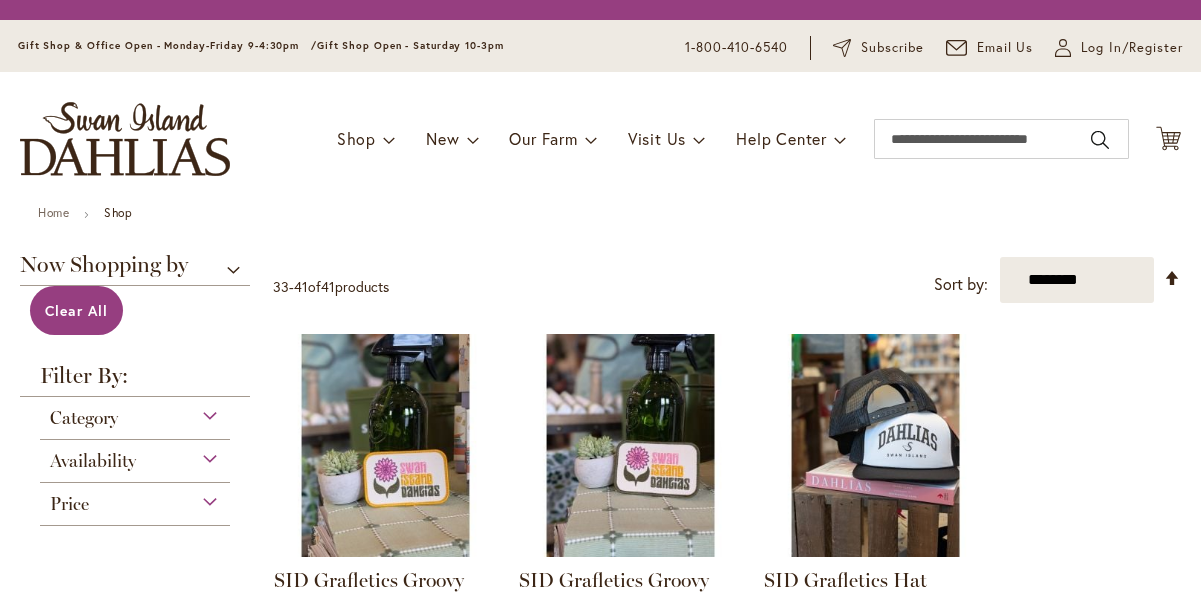 scroll, scrollTop: 0, scrollLeft: 0, axis: both 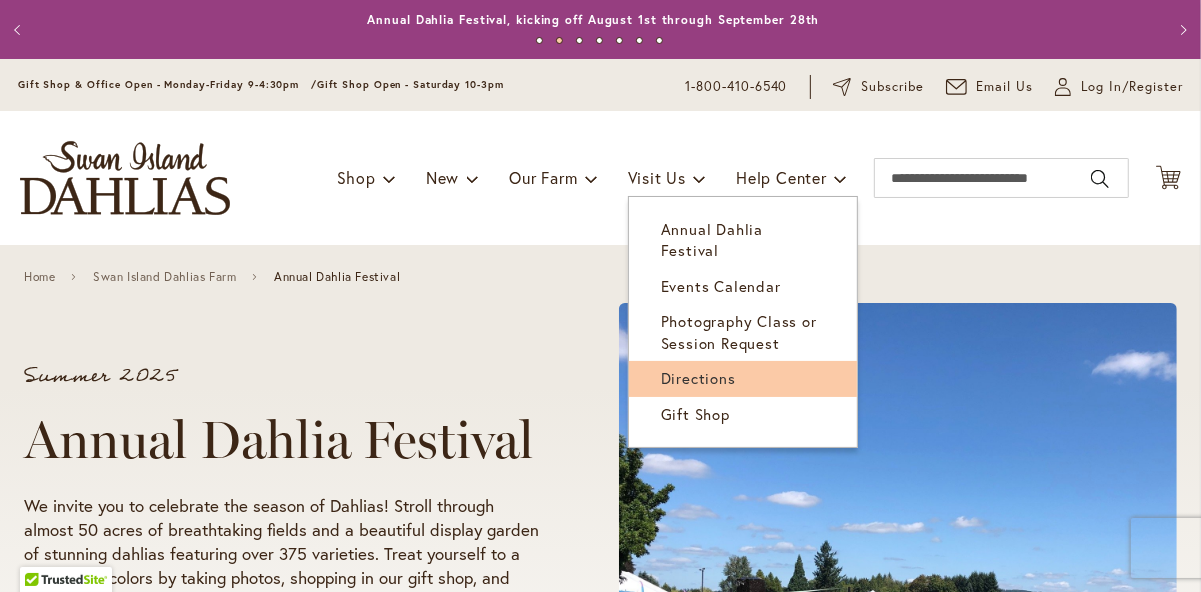 click on "Directions" at bounding box center [698, 378] 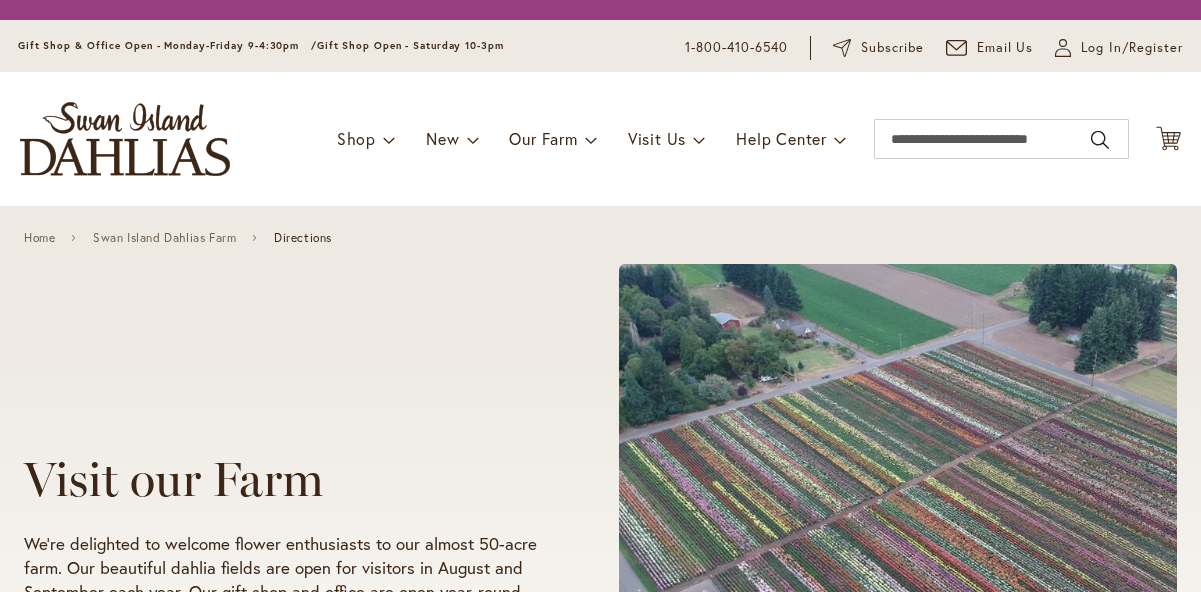 scroll, scrollTop: 0, scrollLeft: 0, axis: both 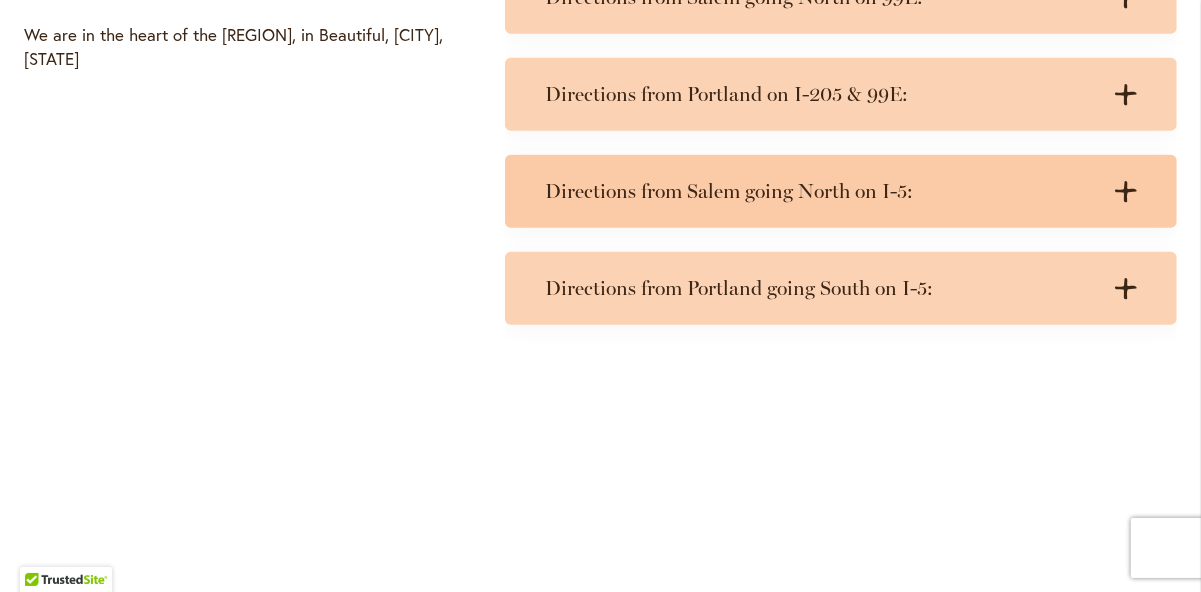 click on "Directions from Salem going North on I-5:" at bounding box center [821, 191] 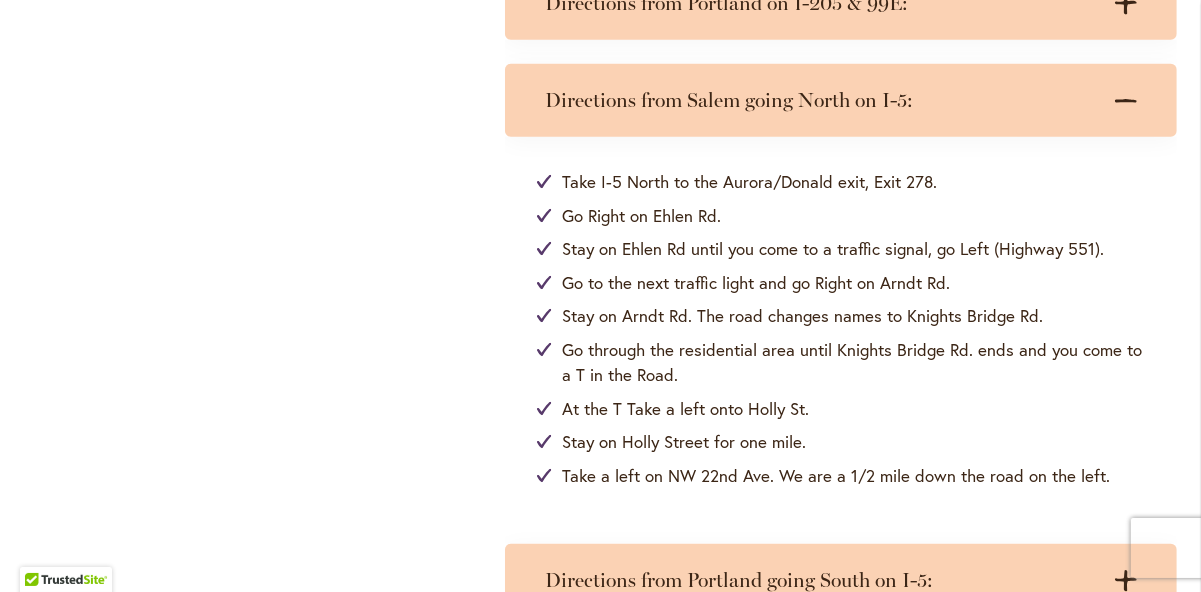 scroll, scrollTop: 1300, scrollLeft: 0, axis: vertical 